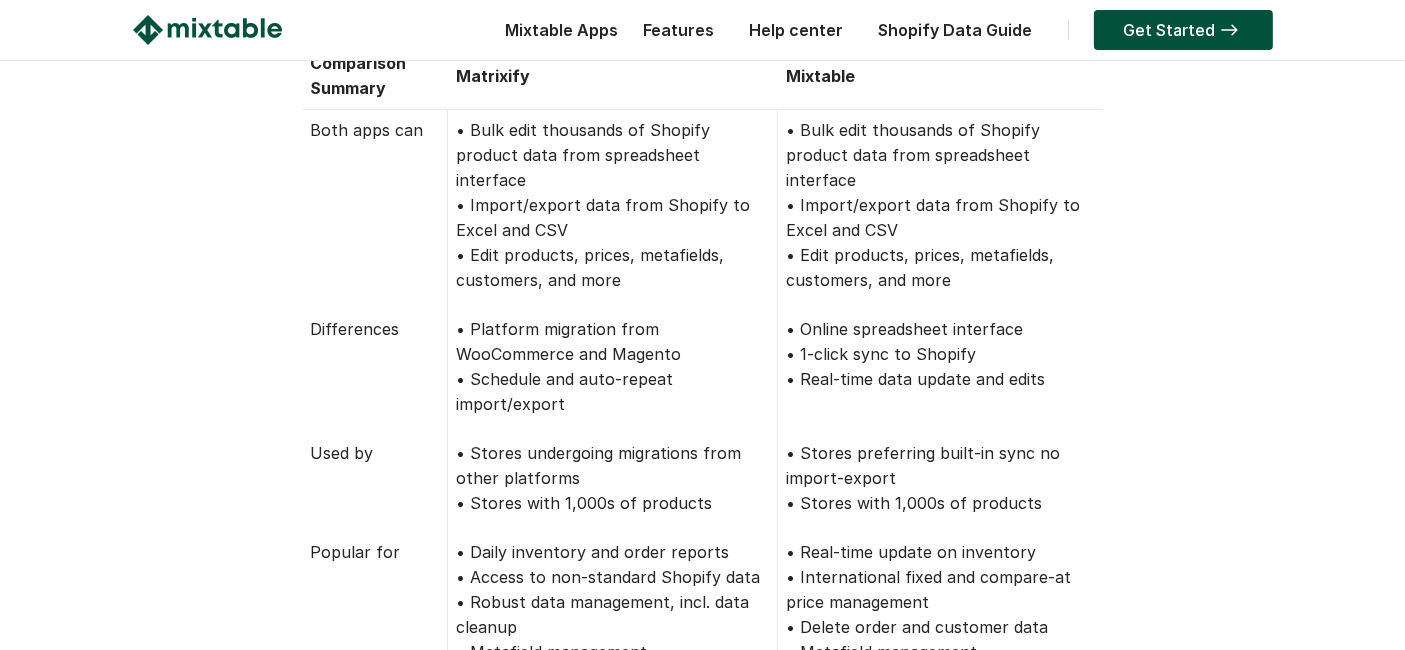 scroll, scrollTop: 888, scrollLeft: 0, axis: vertical 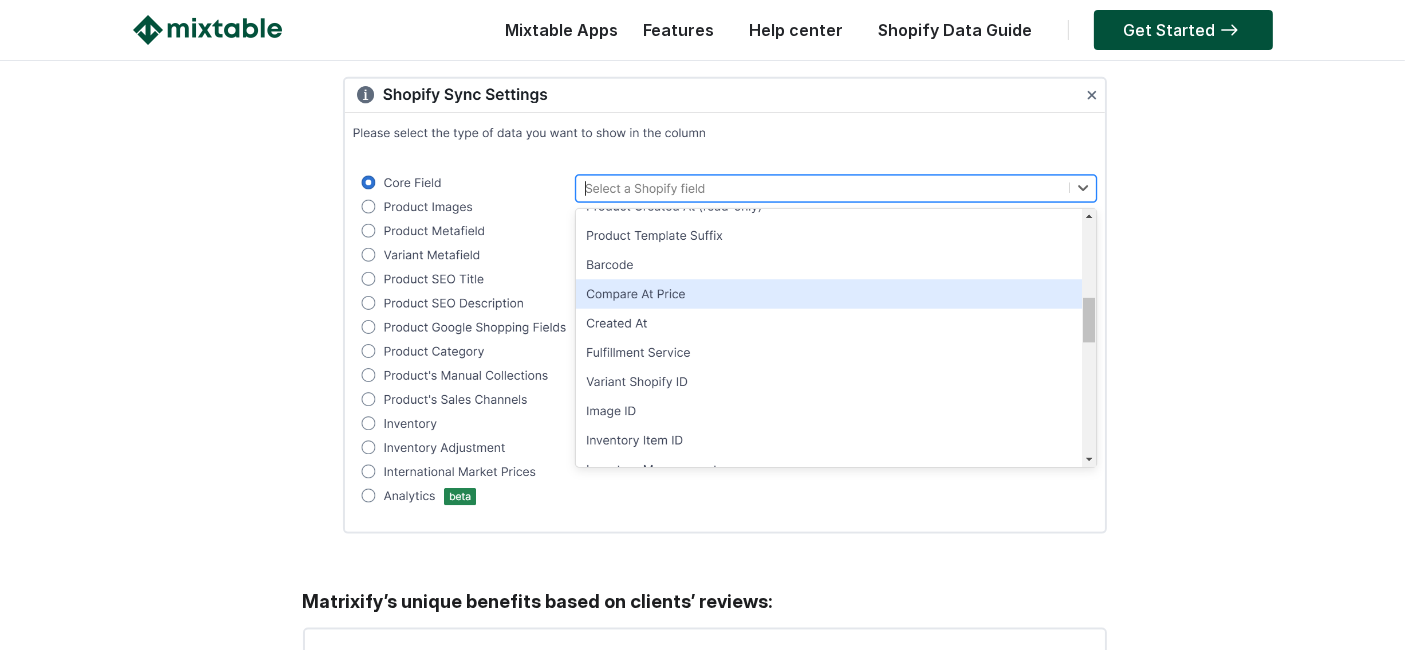 click on "☰
Mixtable Apps
Spreadsheet Editor   Mixtable's spreadsheet is the most powerful bulk editor for Shopify stores.
Period
Analytics & Reports   Online spreadsheet with super-advanced analytics for your Shopify store           Excel and CSV Export   Hands down the easiest way to export data from your Shopify store to an Excel
or CSV file
Spreadsheet Editor           Analytics           Excel and CSV Export             Features       Help center       Shopify Data Guide             Get Started                                 Comparison of Shopify Bulk Editing Apps: Matrixify vs. Mixtable    Managing a Shopify store often means a constant battle with data, from last-minute product tweaks before a big sale to syncing inventory across channels or migrating thousands of SKUs.
Matrixify or Mixtable: Which one to choose based on your store’s needs?
Matrixify" at bounding box center [702, 335] 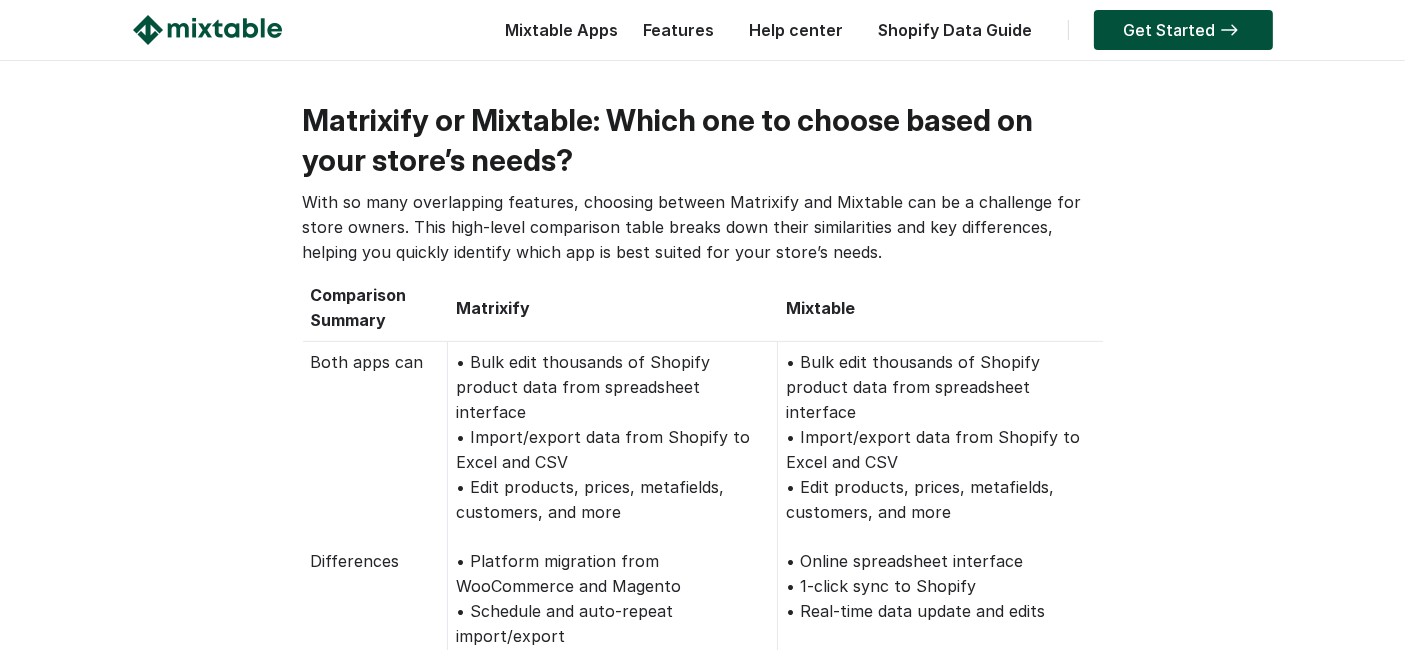 scroll, scrollTop: 666, scrollLeft: 0, axis: vertical 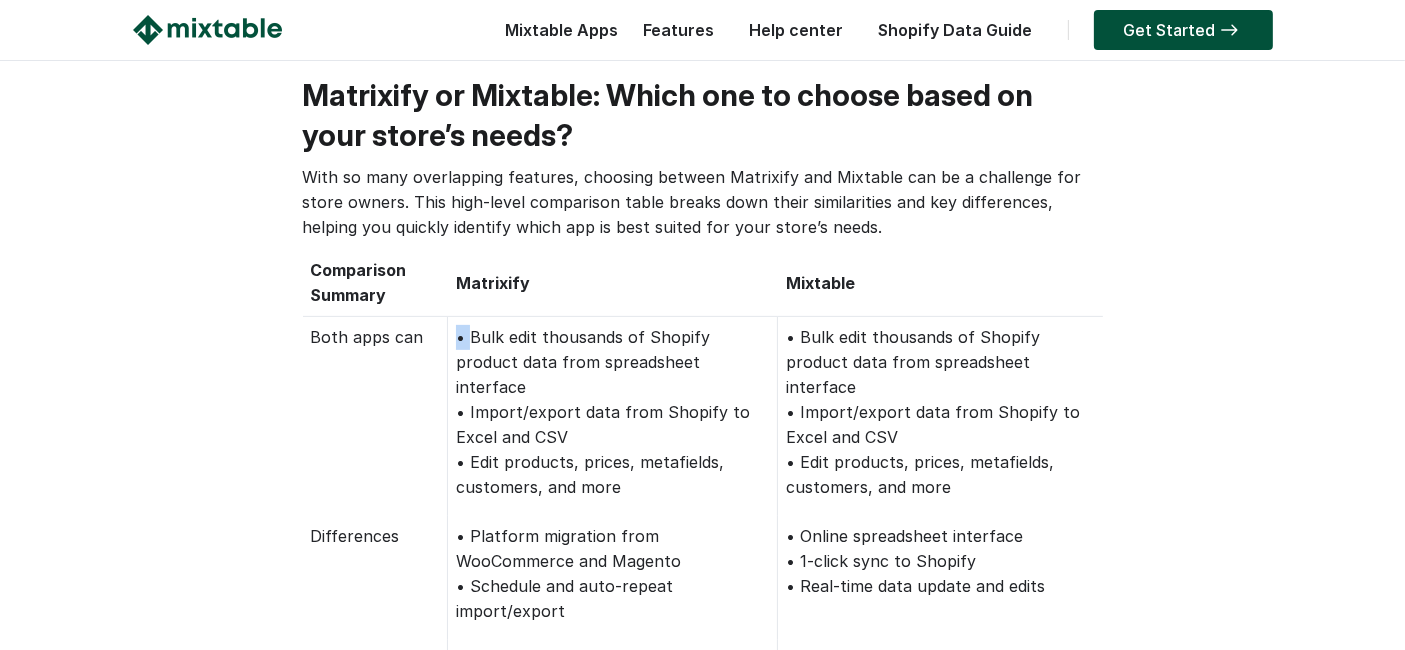 drag, startPoint x: 472, startPoint y: 338, endPoint x: 448, endPoint y: 341, distance: 24.186773 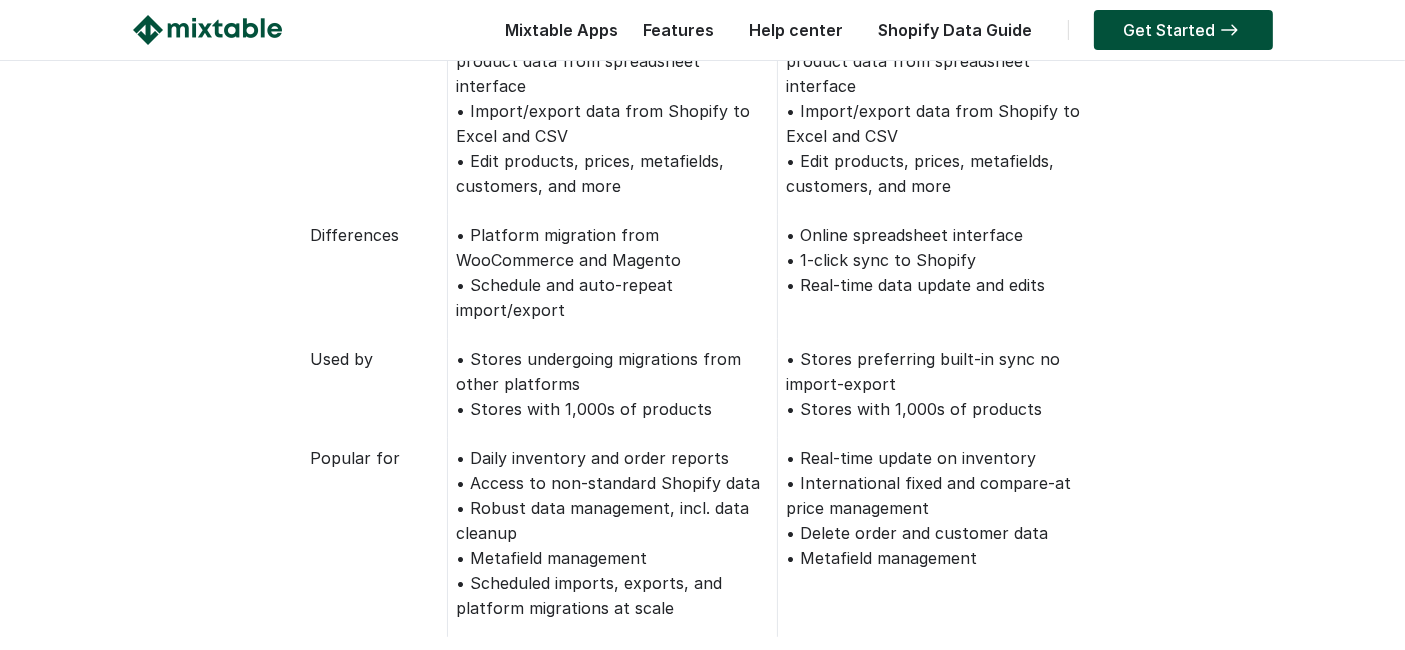 scroll, scrollTop: 1000, scrollLeft: 0, axis: vertical 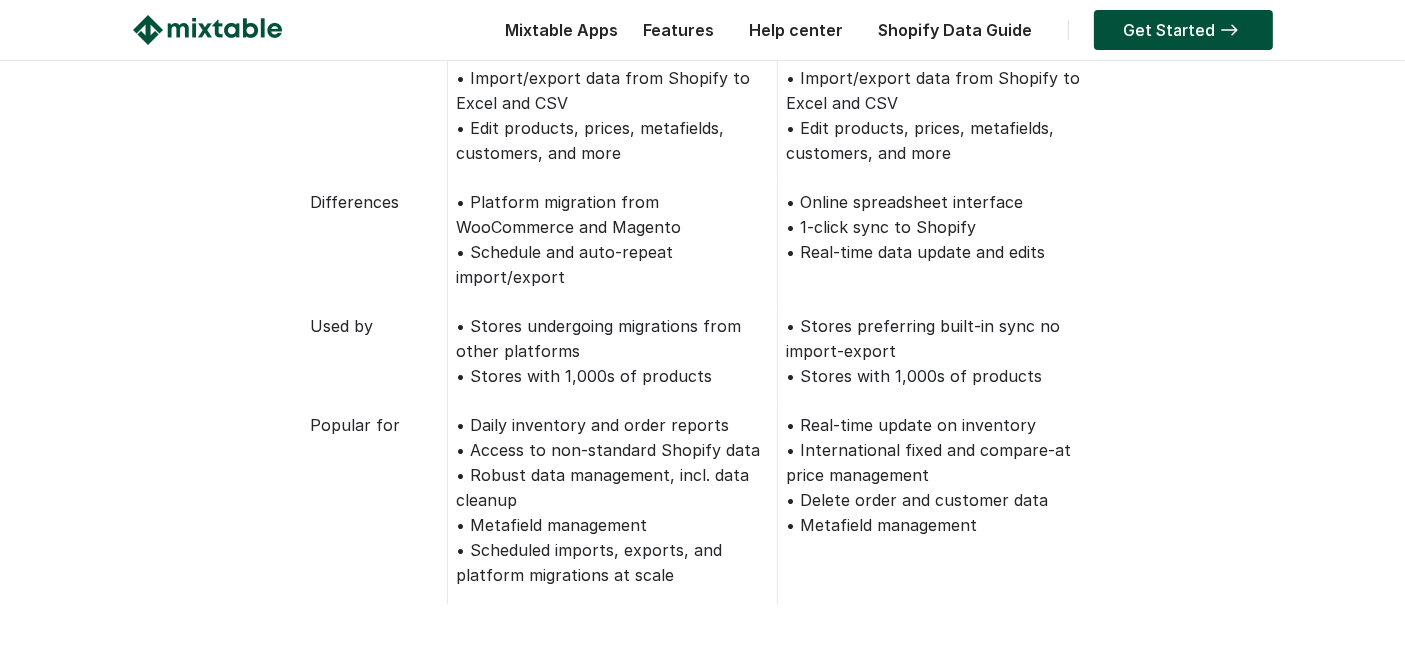 click on "• Stores undergoing migrations from other platforms   • Stores with 1,000s of products" at bounding box center [613, 355] 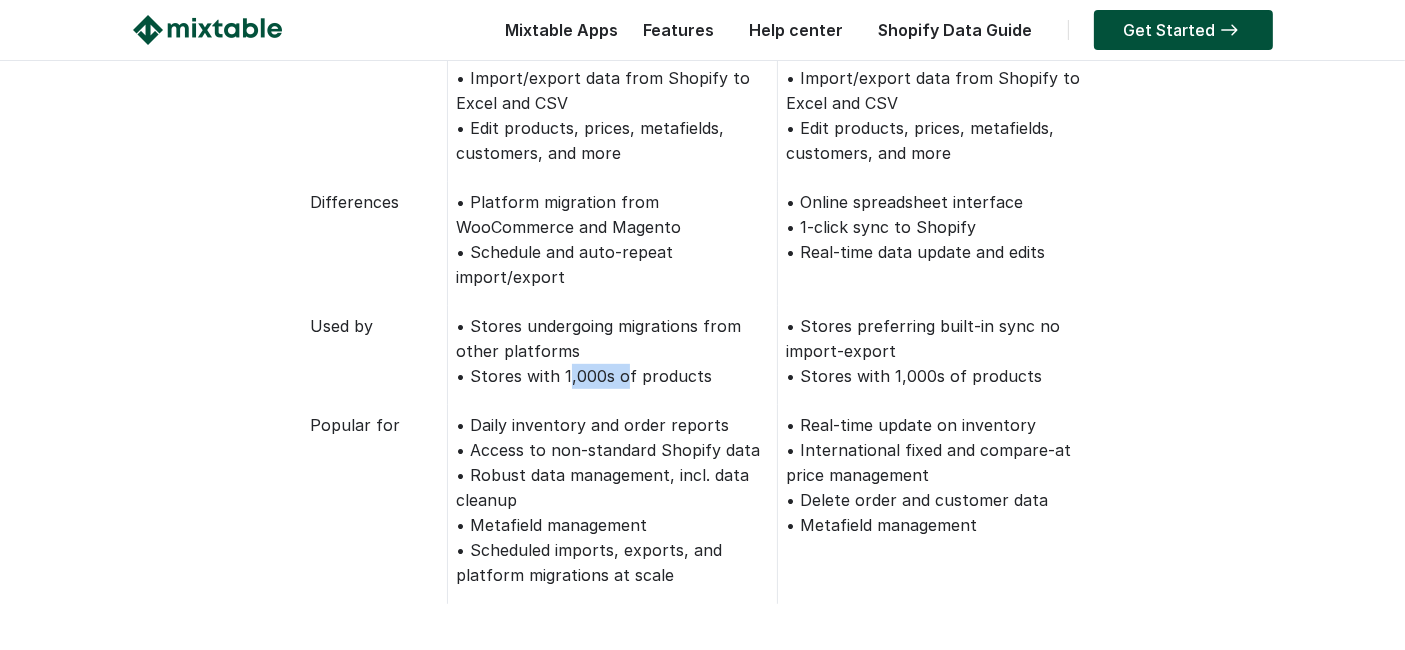 click on "• Stores undergoing migrations from other platforms   • Stores with 1,000s of products" at bounding box center (613, 355) 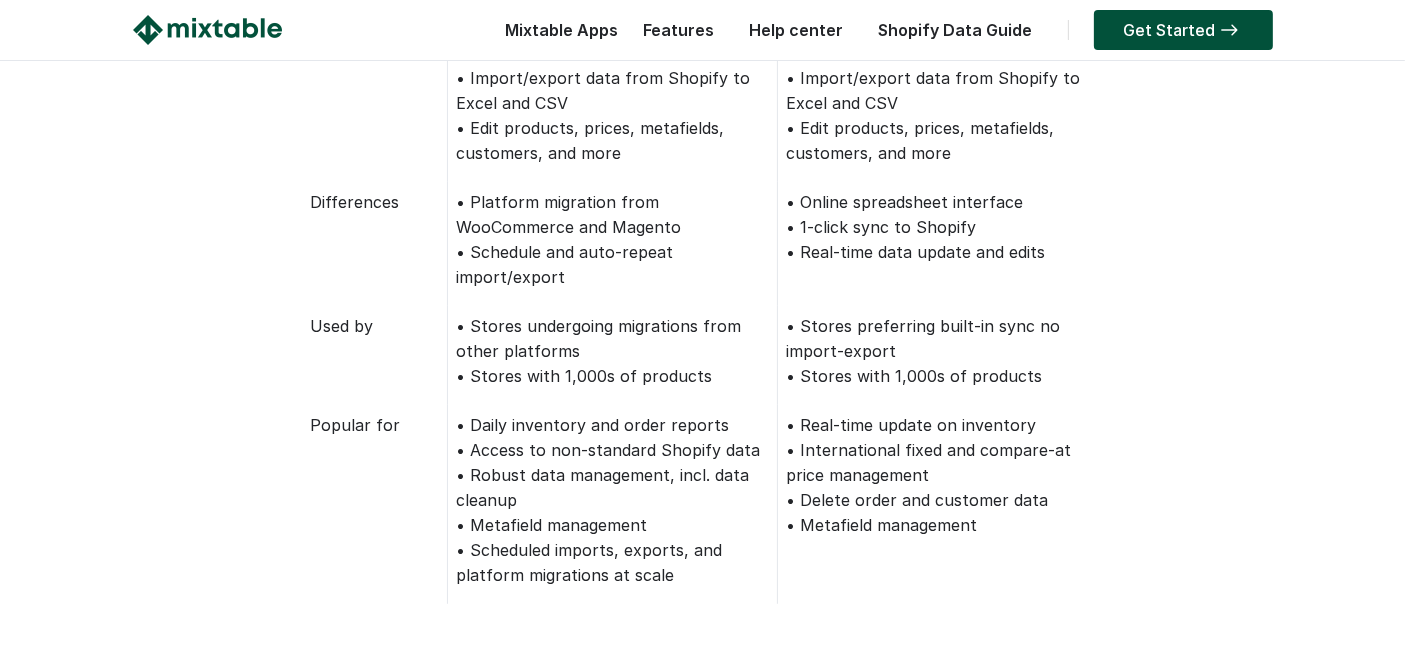 click on "• Stores preferring  built-in sync no import-export   • Stores with 1,000s of products" at bounding box center (940, 355) 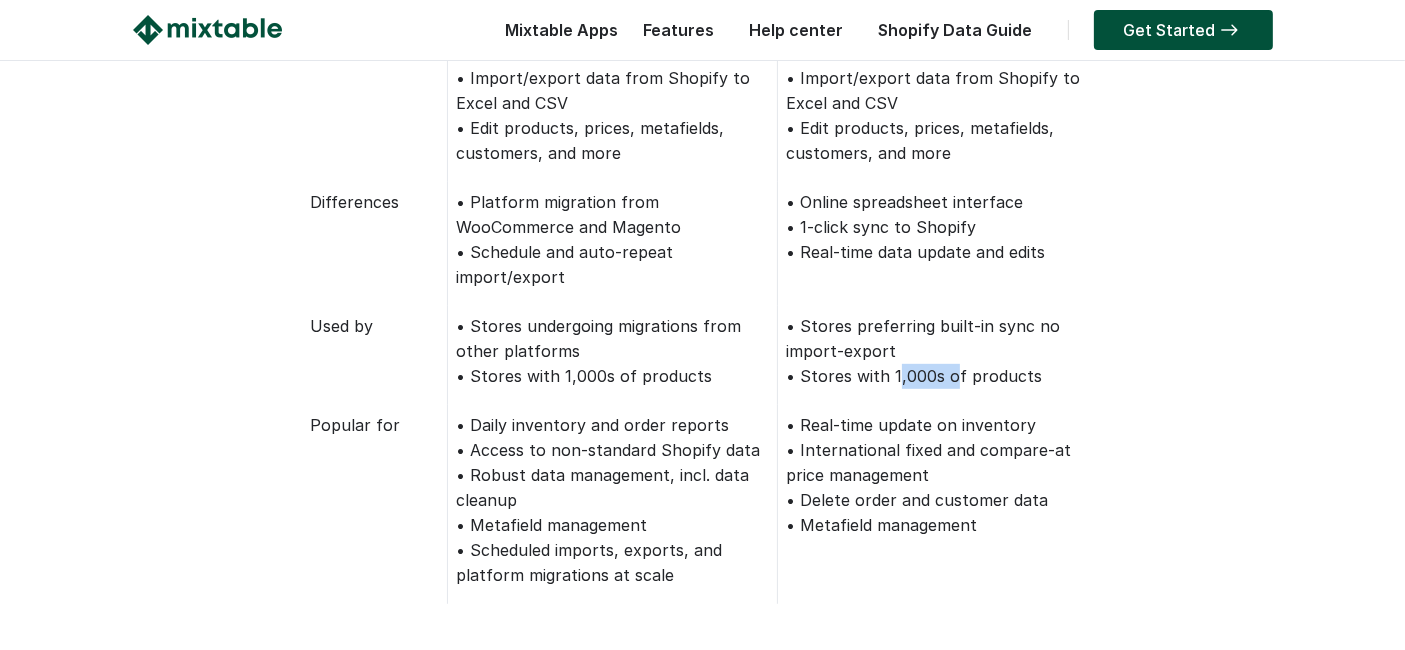 click on "• Stores preferring  built-in sync no import-export   • Stores with 1,000s of products" at bounding box center (940, 355) 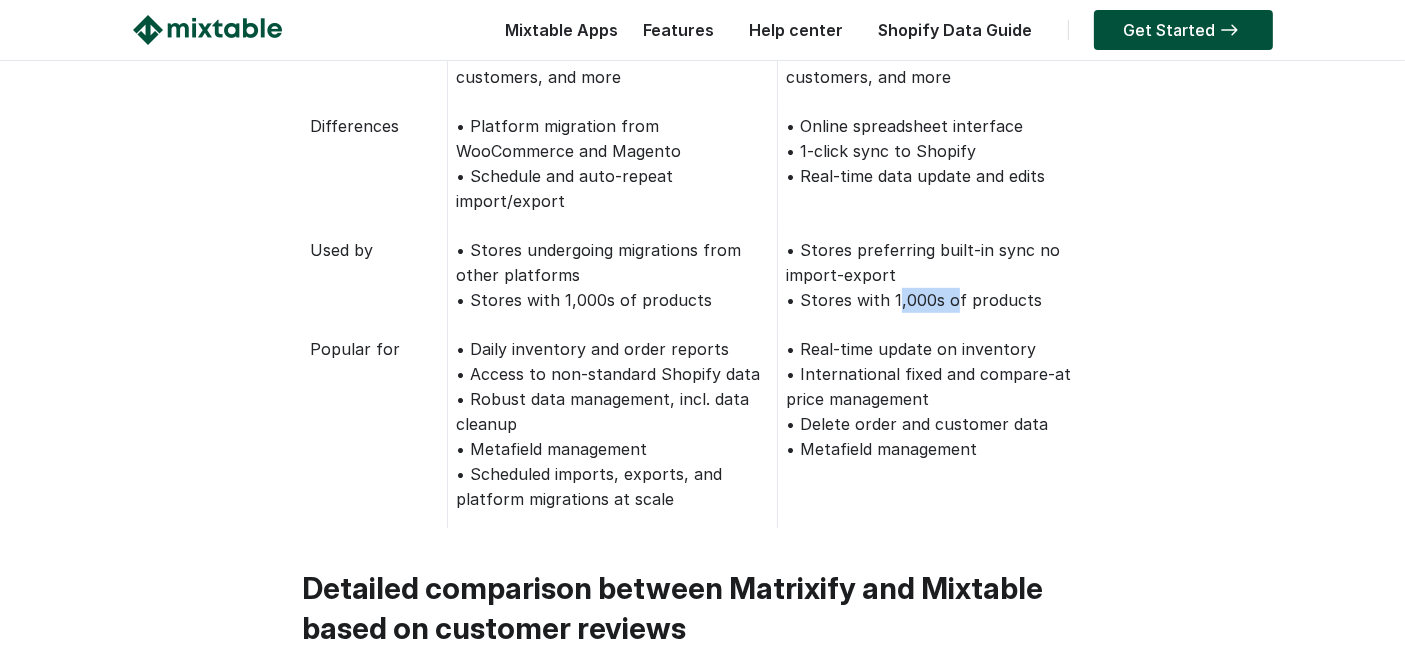 scroll, scrollTop: 1111, scrollLeft: 0, axis: vertical 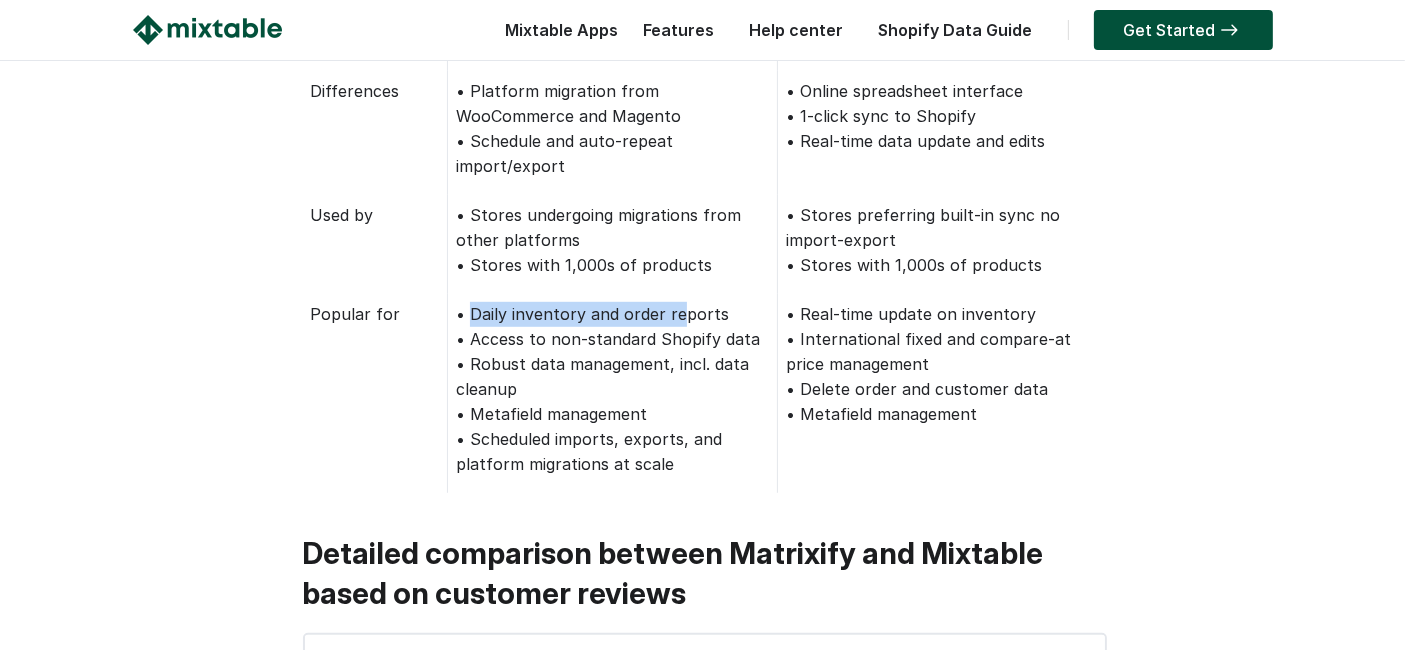 drag, startPoint x: 468, startPoint y: 288, endPoint x: 682, endPoint y: 290, distance: 214.00934 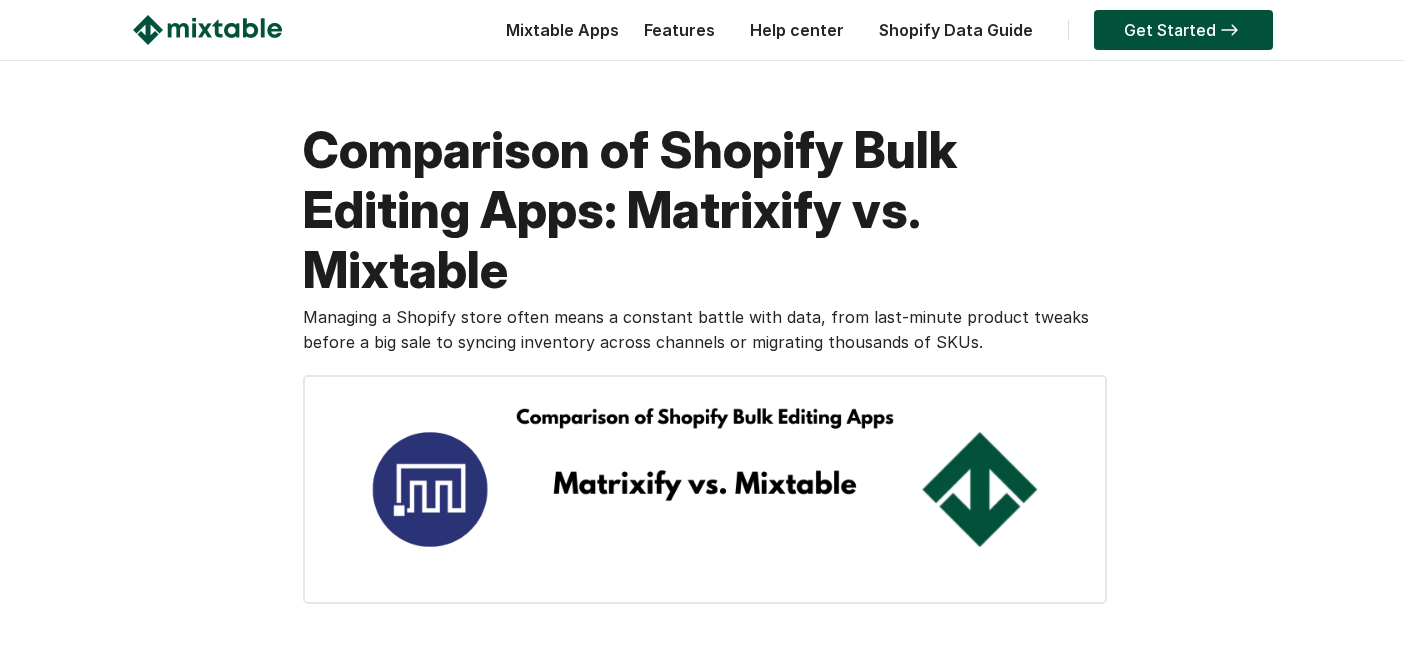 scroll, scrollTop: 1111, scrollLeft: 0, axis: vertical 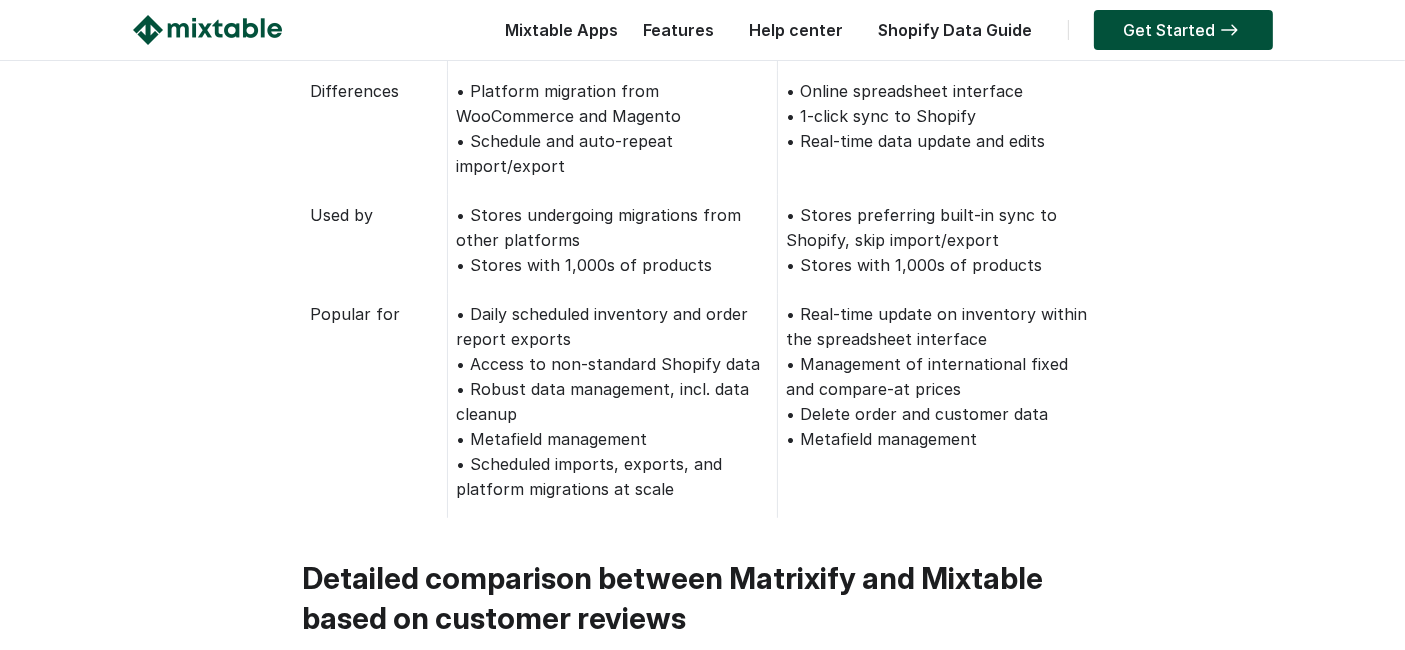 click on "• Daily scheduled inventory and order report exports   • Access to non-standard Shopify data  • Robust data management, incl. data cleanup  • Metafield management   • Scheduled imports, exports, and platform migrations at scale" at bounding box center [613, 406] 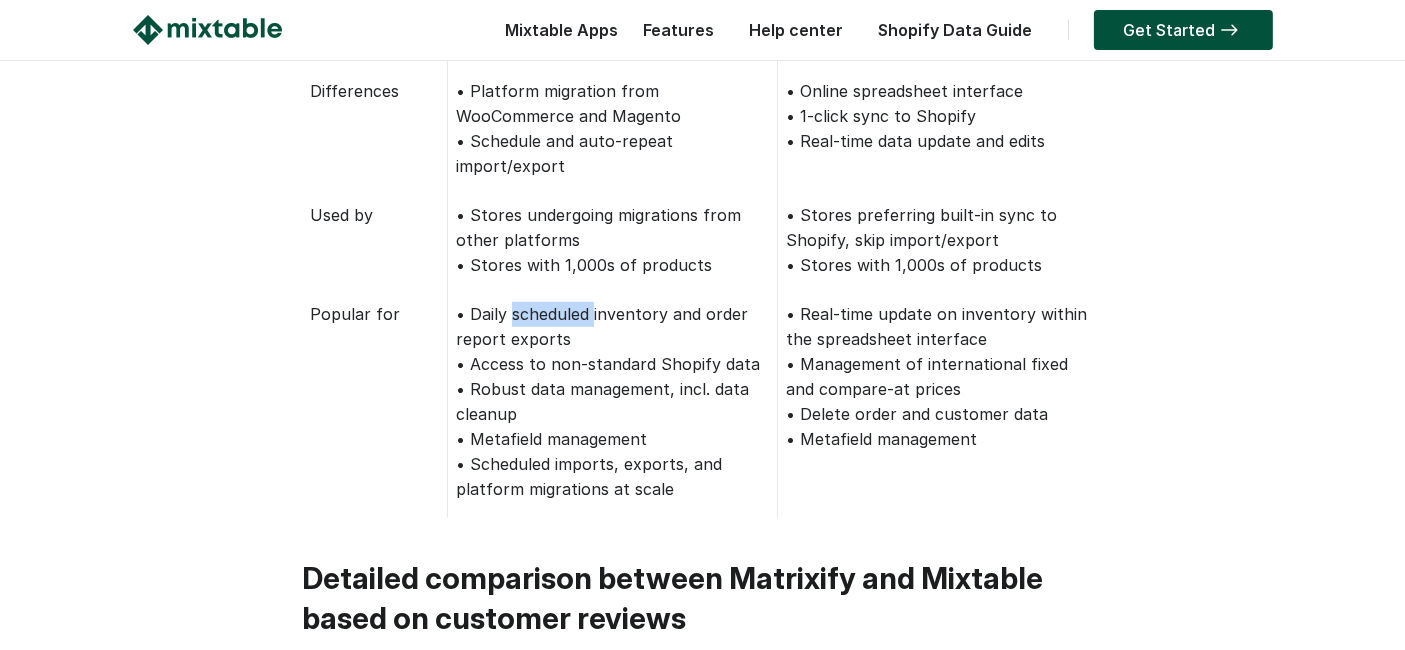 click on "• Daily scheduled inventory and order report exports   • Access to non-standard Shopify data  • Robust data management, incl. data cleanup  • Metafield management   • Scheduled imports, exports, and platform migrations at scale" at bounding box center [613, 406] 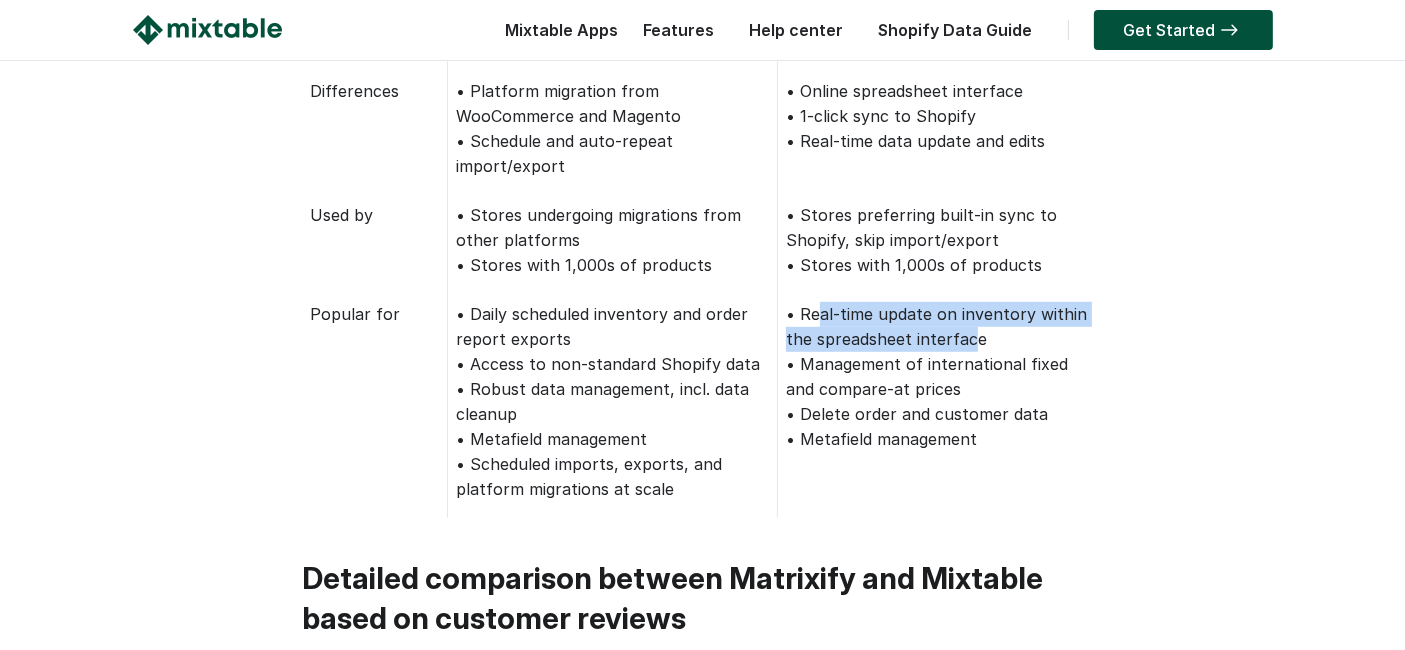 drag, startPoint x: 822, startPoint y: 284, endPoint x: 970, endPoint y: 309, distance: 150.09663 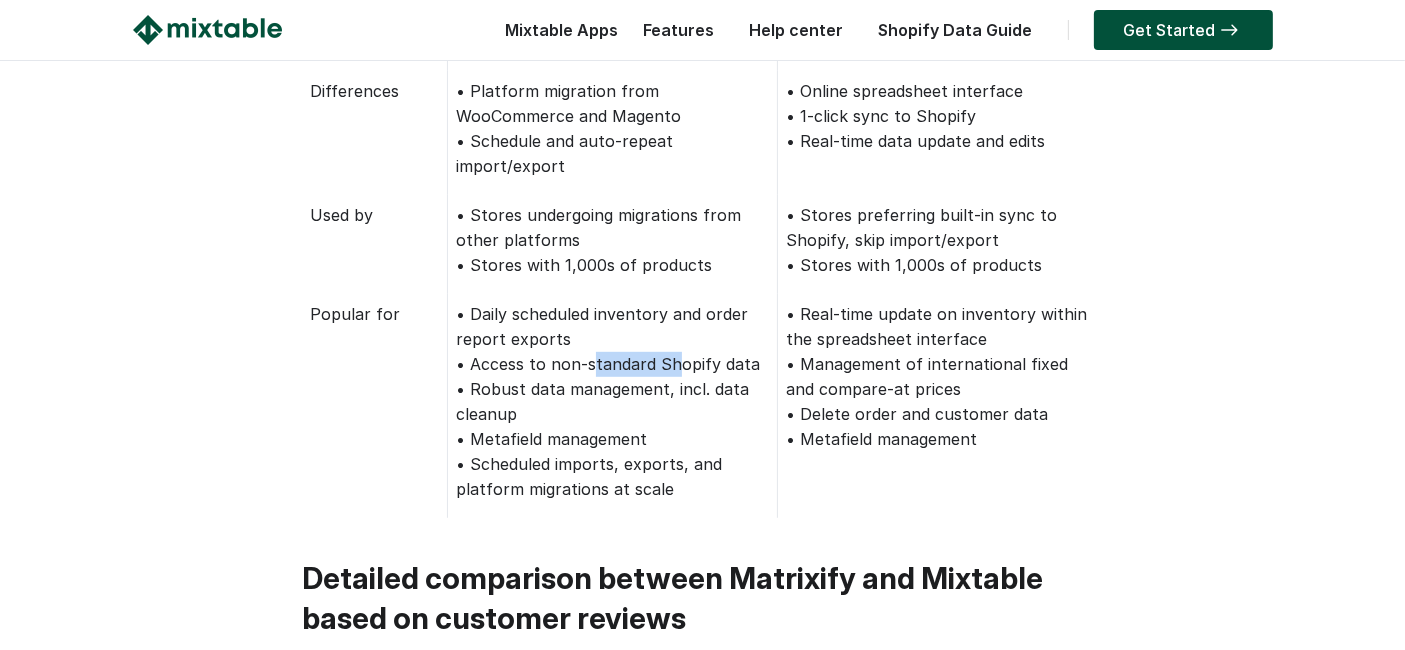 drag, startPoint x: 583, startPoint y: 328, endPoint x: 664, endPoint y: 331, distance: 81.055534 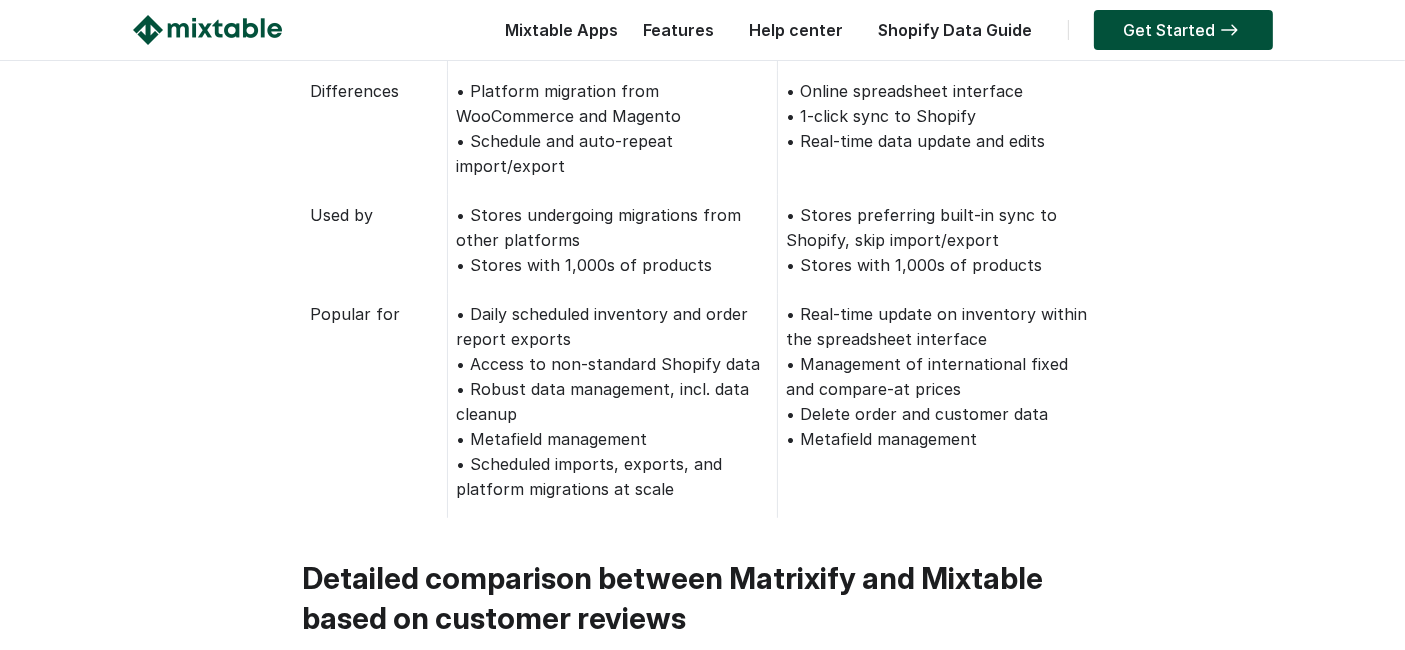 click on "• Daily scheduled inventory and order report exports   • Access to non-standard Shopify data  • Robust data management, incl. data cleanup  • Metafield management   • Scheduled imports, exports, and platform migrations at scale" at bounding box center (613, 406) 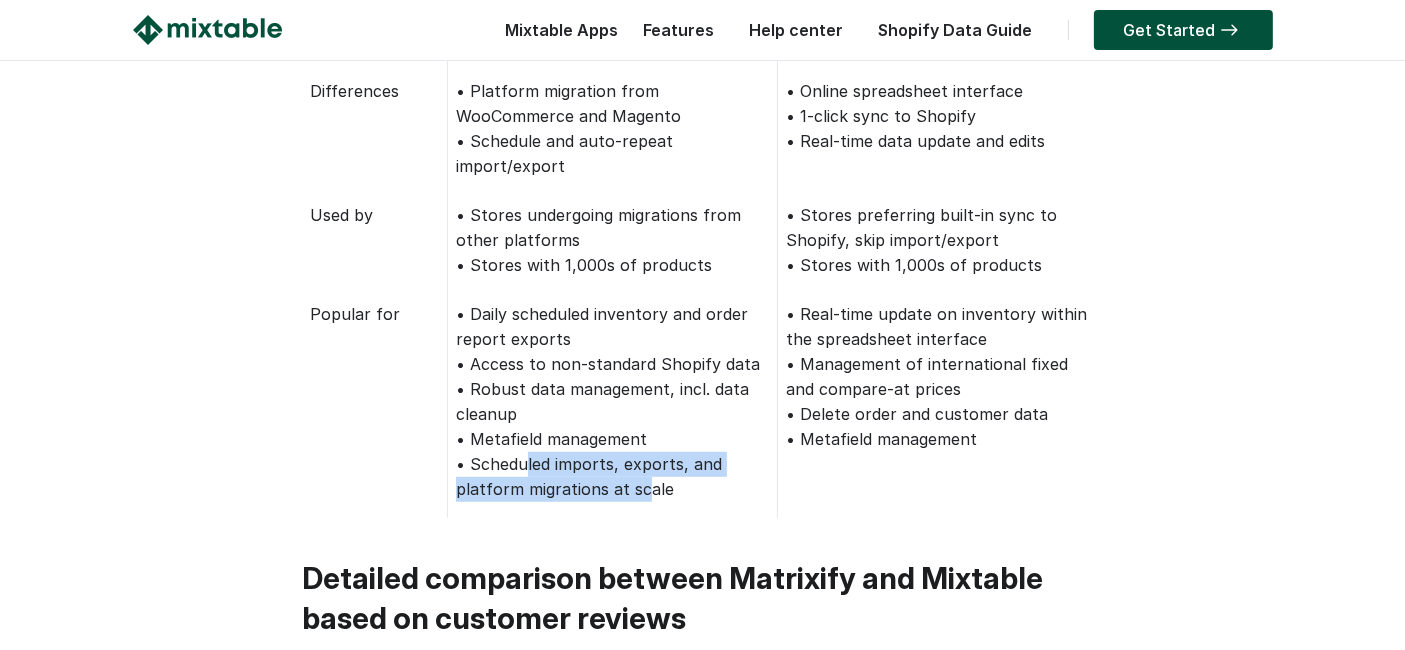 drag, startPoint x: 519, startPoint y: 444, endPoint x: 634, endPoint y: 455, distance: 115.52489 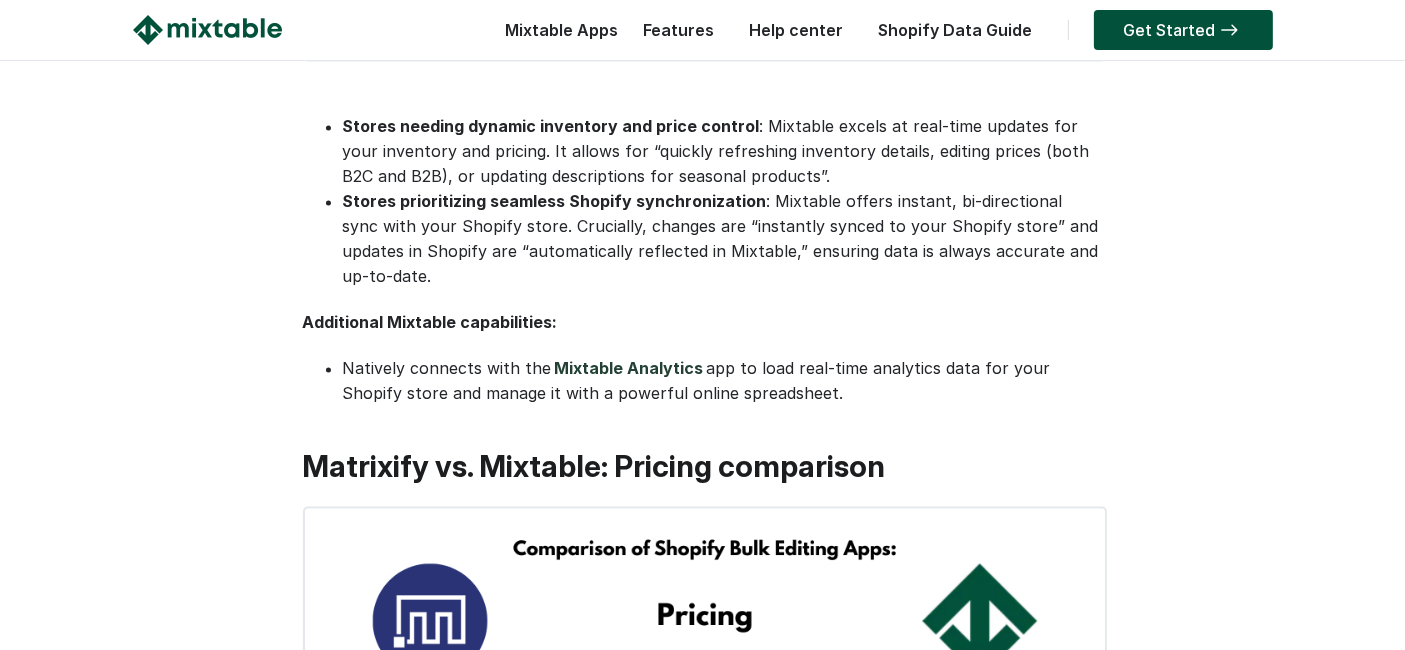 scroll, scrollTop: 3888, scrollLeft: 0, axis: vertical 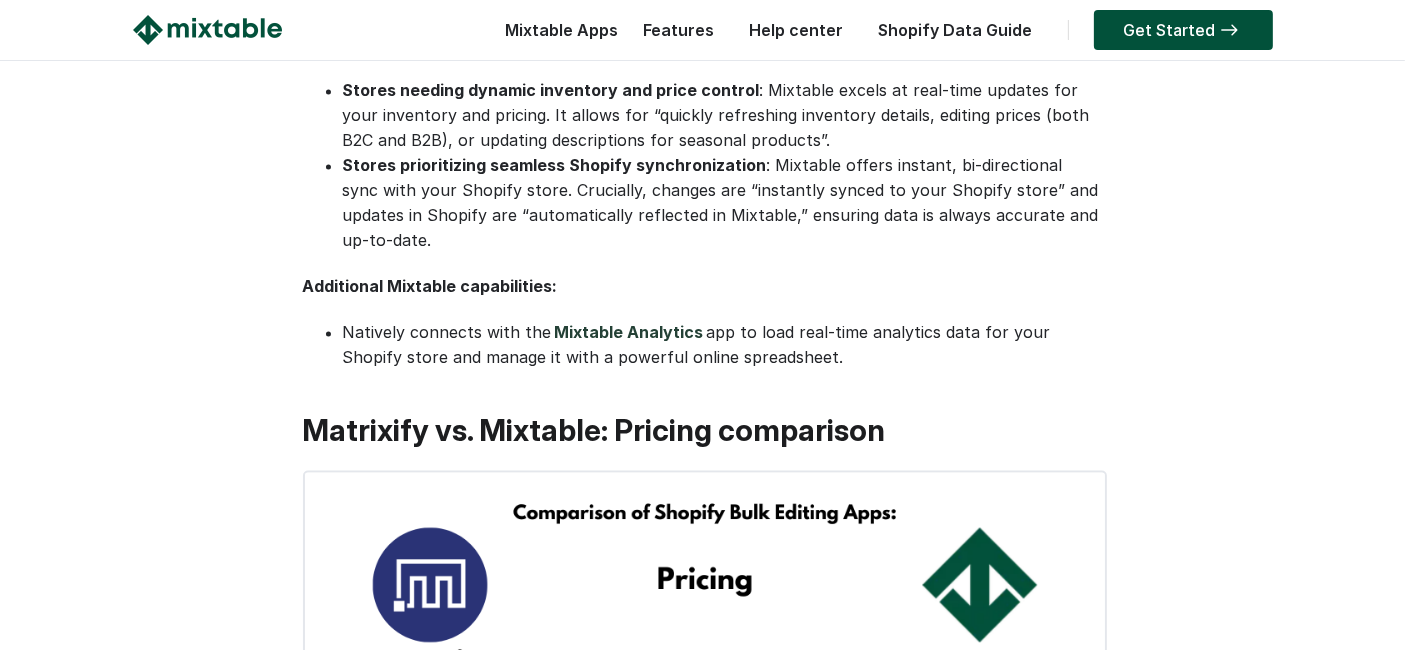 drag, startPoint x: 401, startPoint y: 303, endPoint x: 880, endPoint y: 321, distance: 479.33807 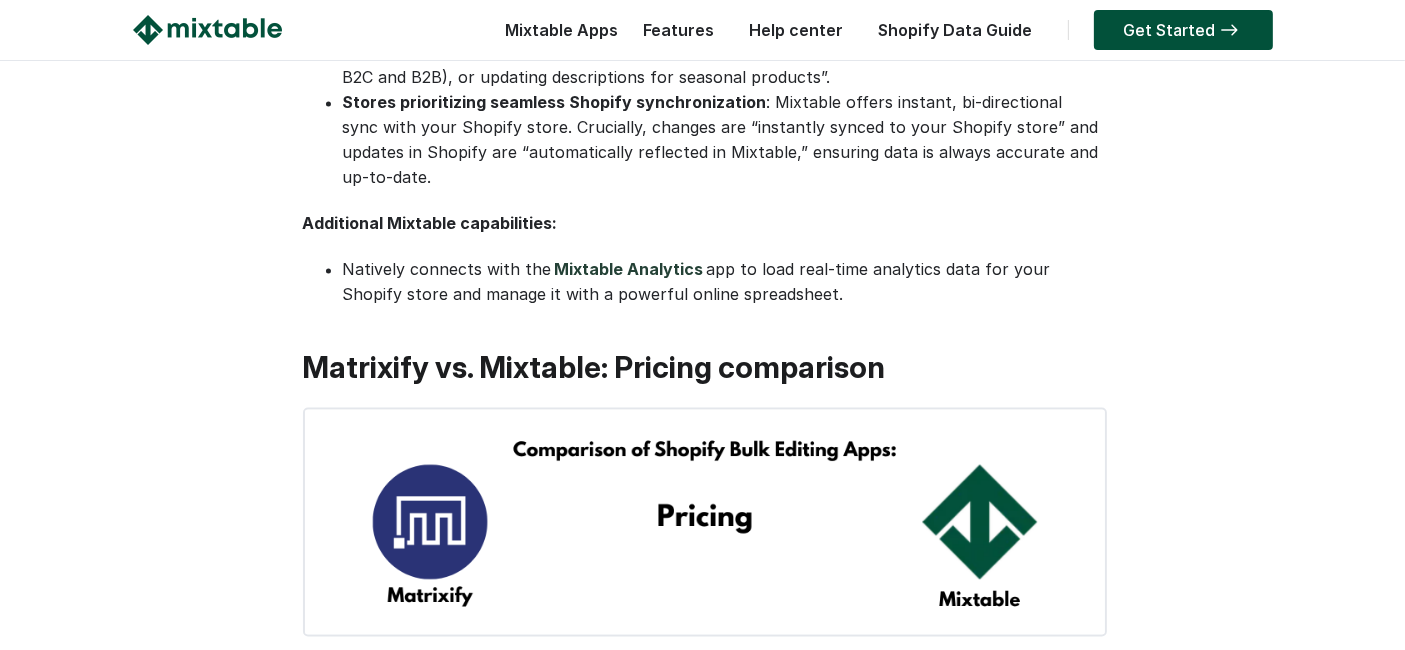 scroll, scrollTop: 4000, scrollLeft: 0, axis: vertical 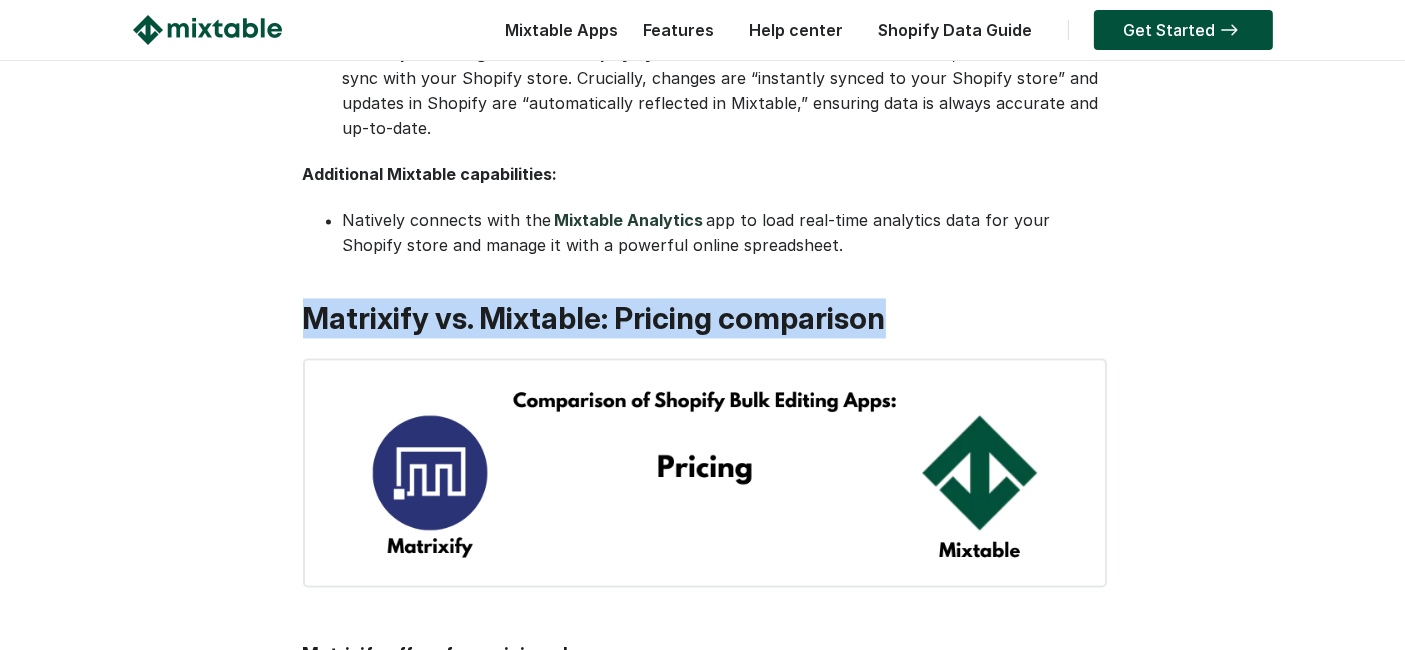 drag, startPoint x: 931, startPoint y: 298, endPoint x: 292, endPoint y: 270, distance: 639.61316 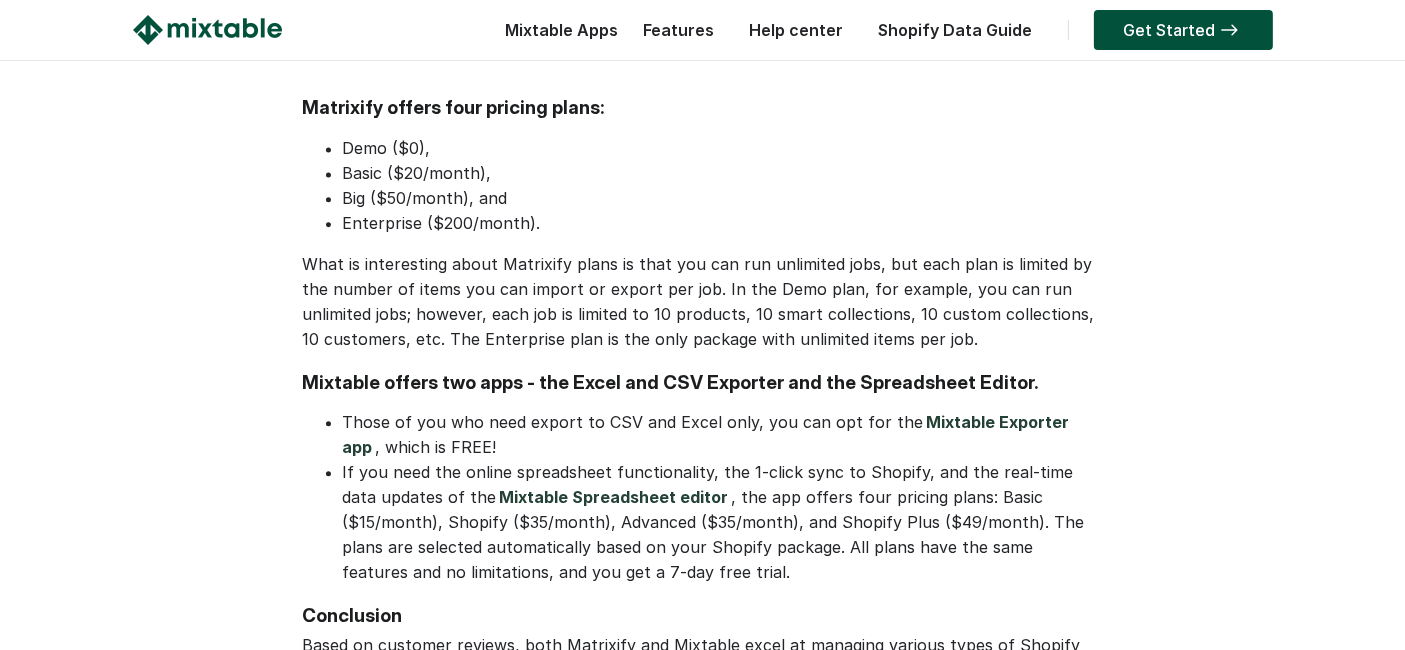 scroll, scrollTop: 4555, scrollLeft: 0, axis: vertical 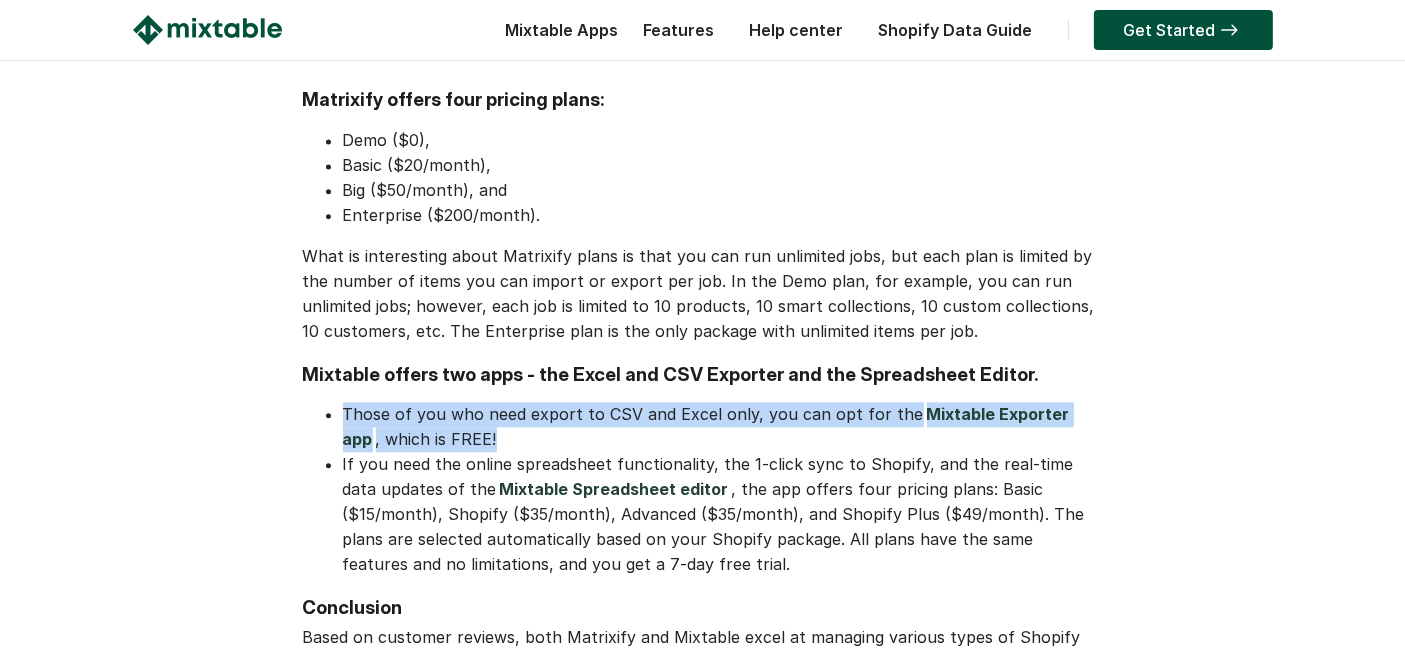drag, startPoint x: 344, startPoint y: 378, endPoint x: 471, endPoint y: 410, distance: 130.96947 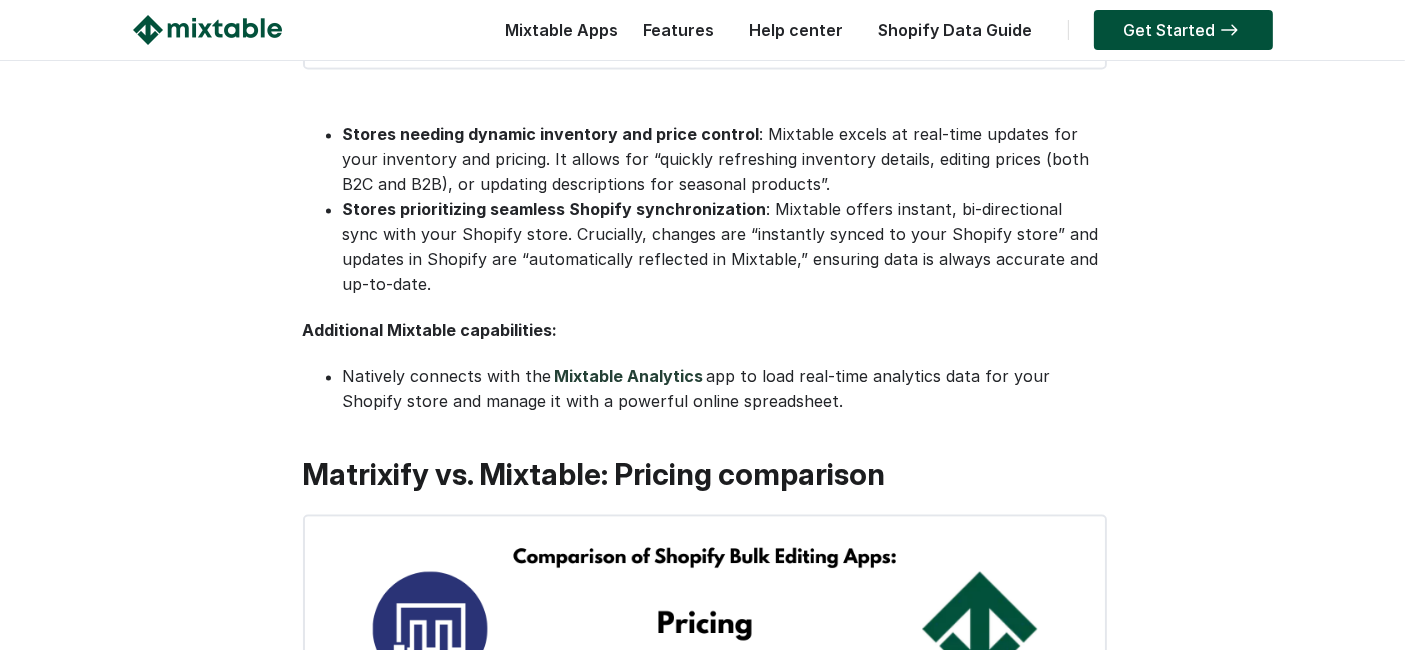 scroll, scrollTop: 3555, scrollLeft: 0, axis: vertical 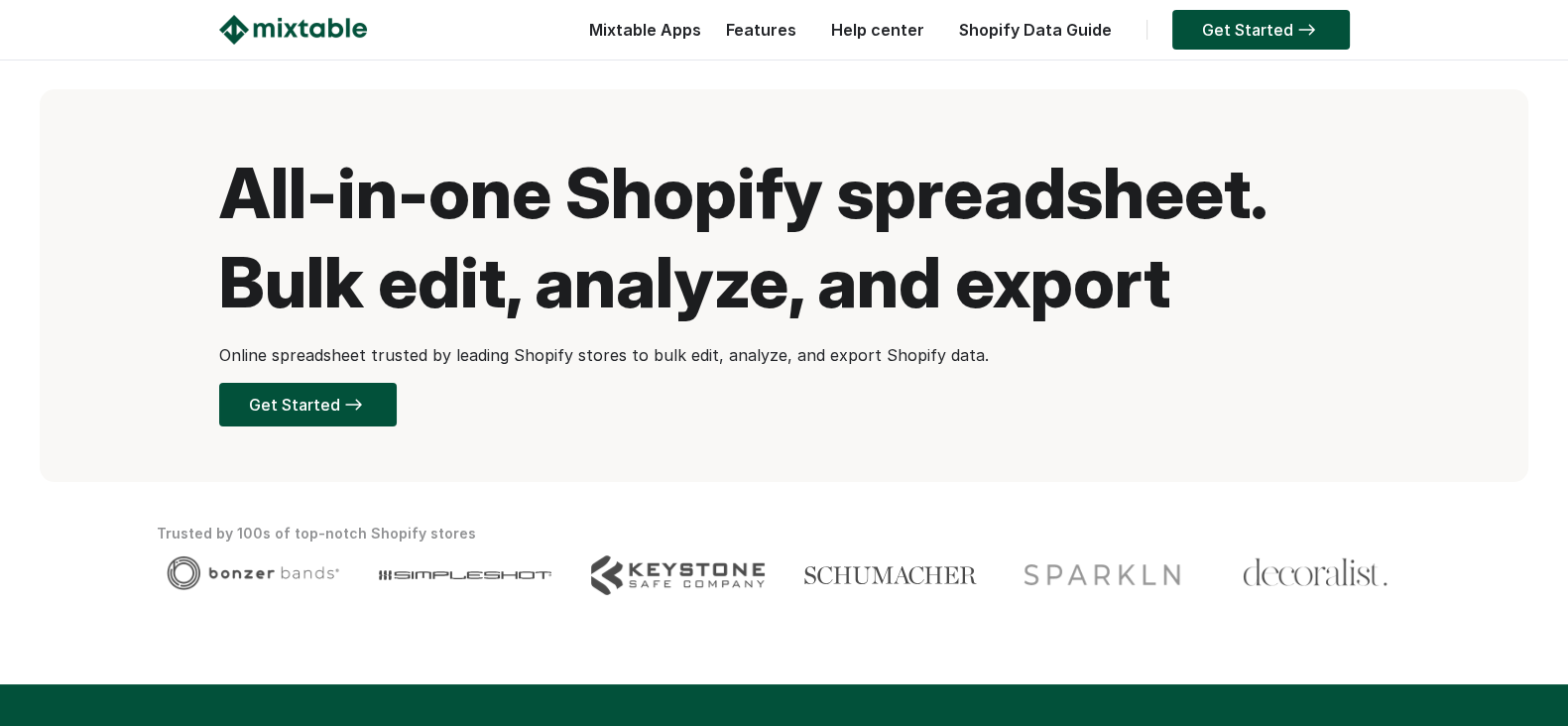 click on "Help center" at bounding box center (878, 30) 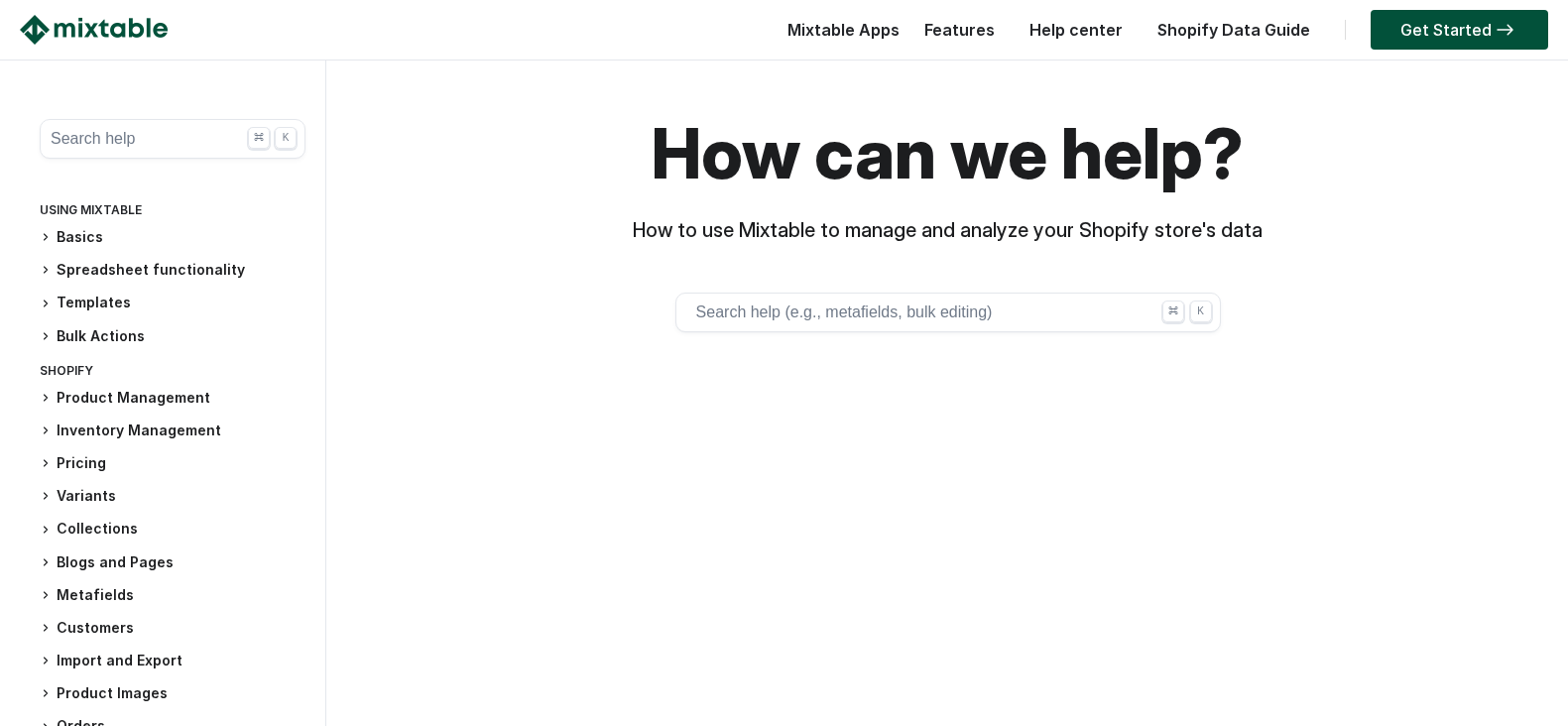 scroll, scrollTop: 0, scrollLeft: 0, axis: both 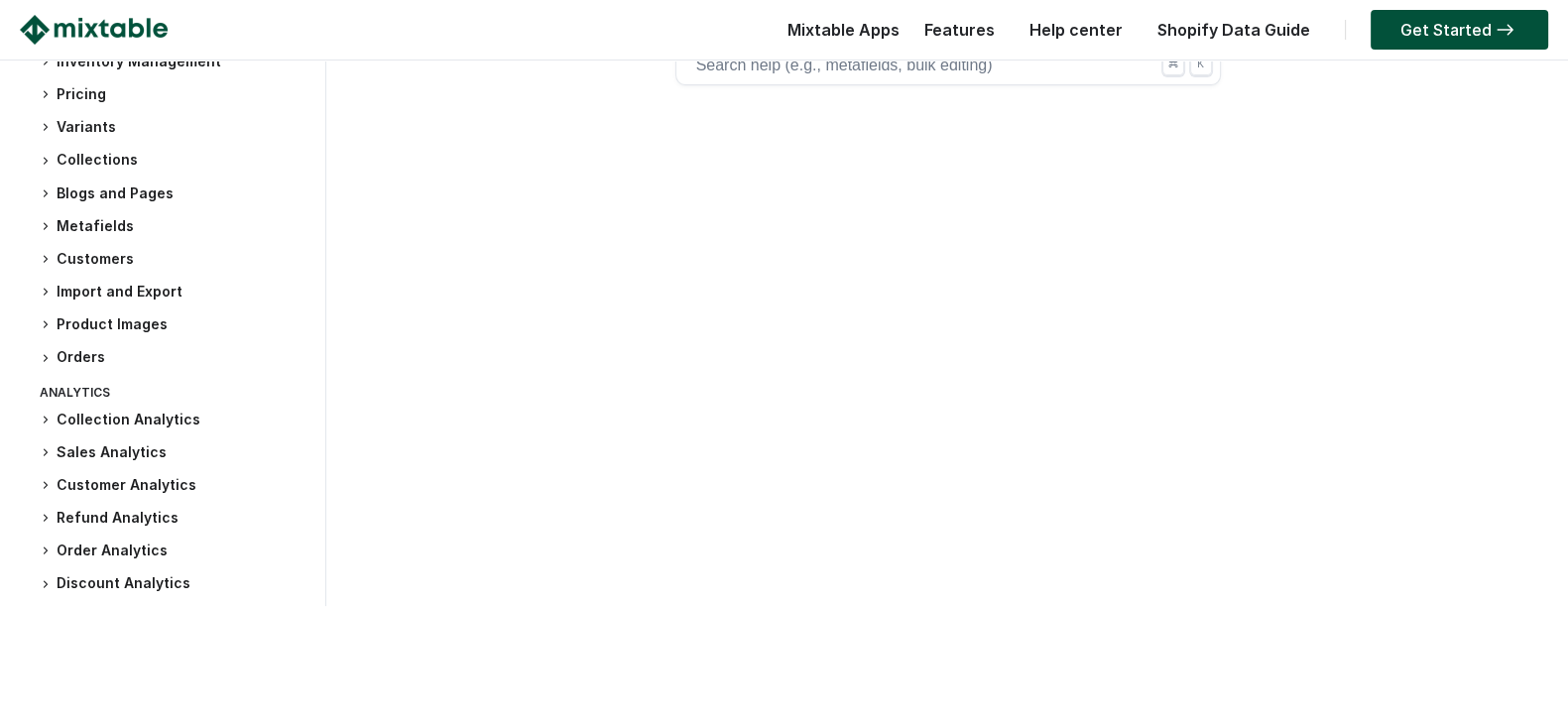 click 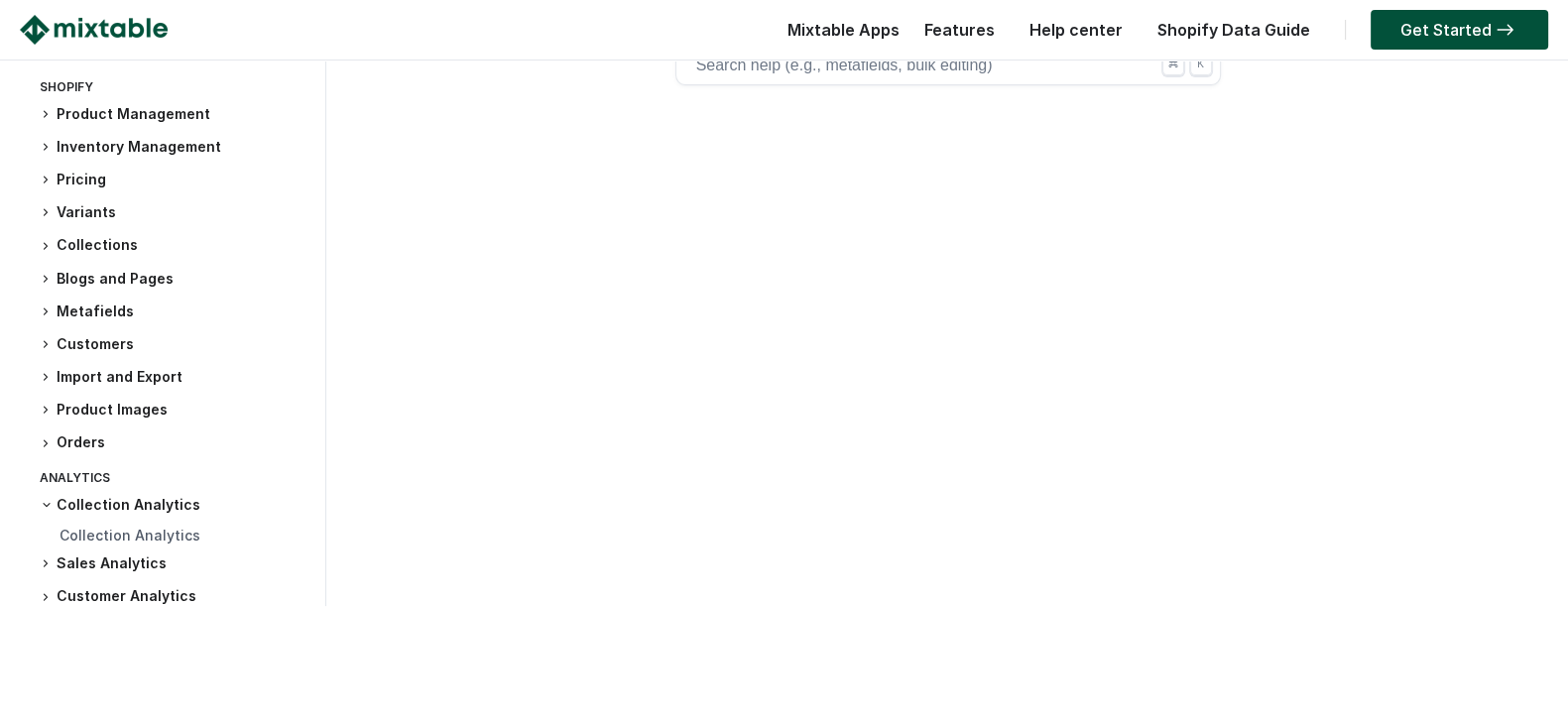 scroll, scrollTop: 95, scrollLeft: 0, axis: vertical 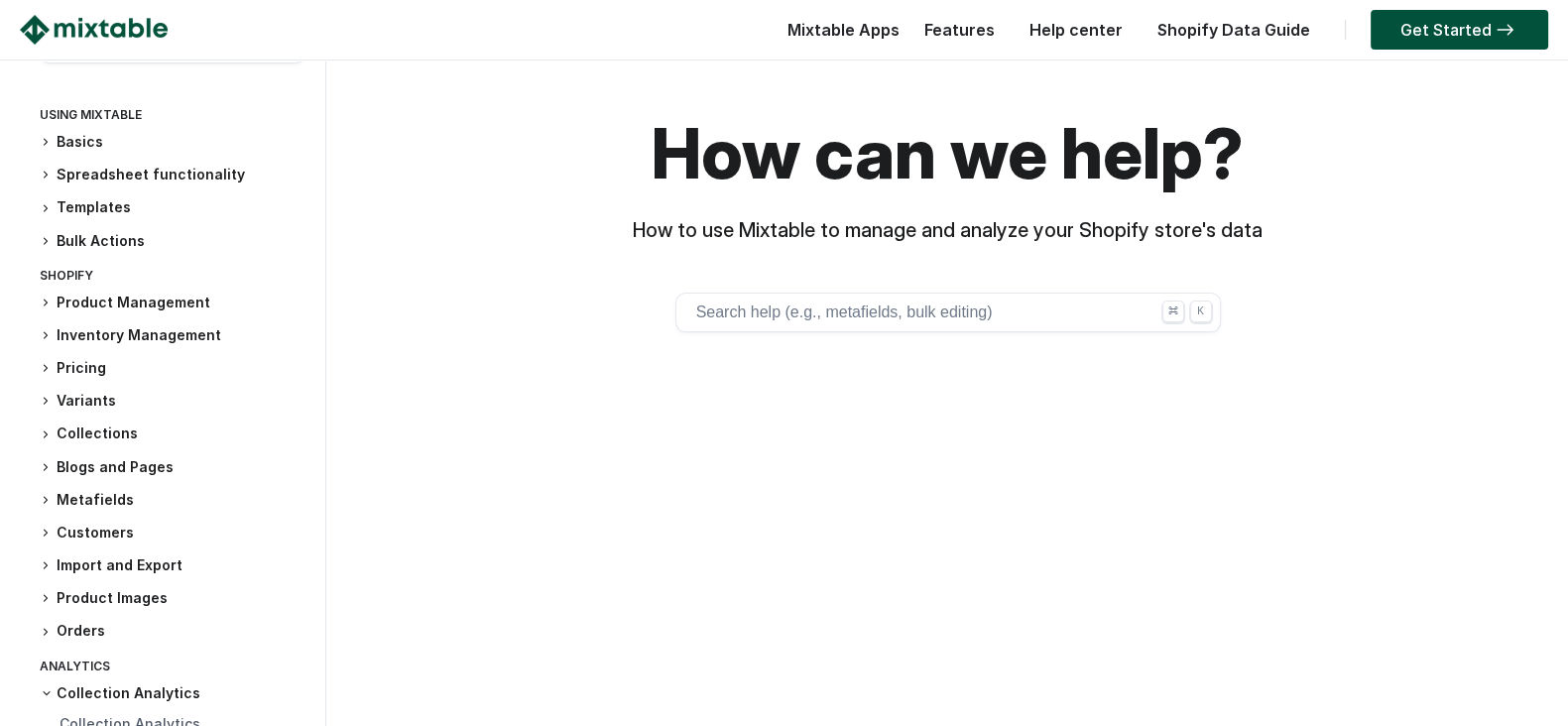click on "Search help (e.g., metafields, bulk editing)
⌘   K" at bounding box center [948, 312] 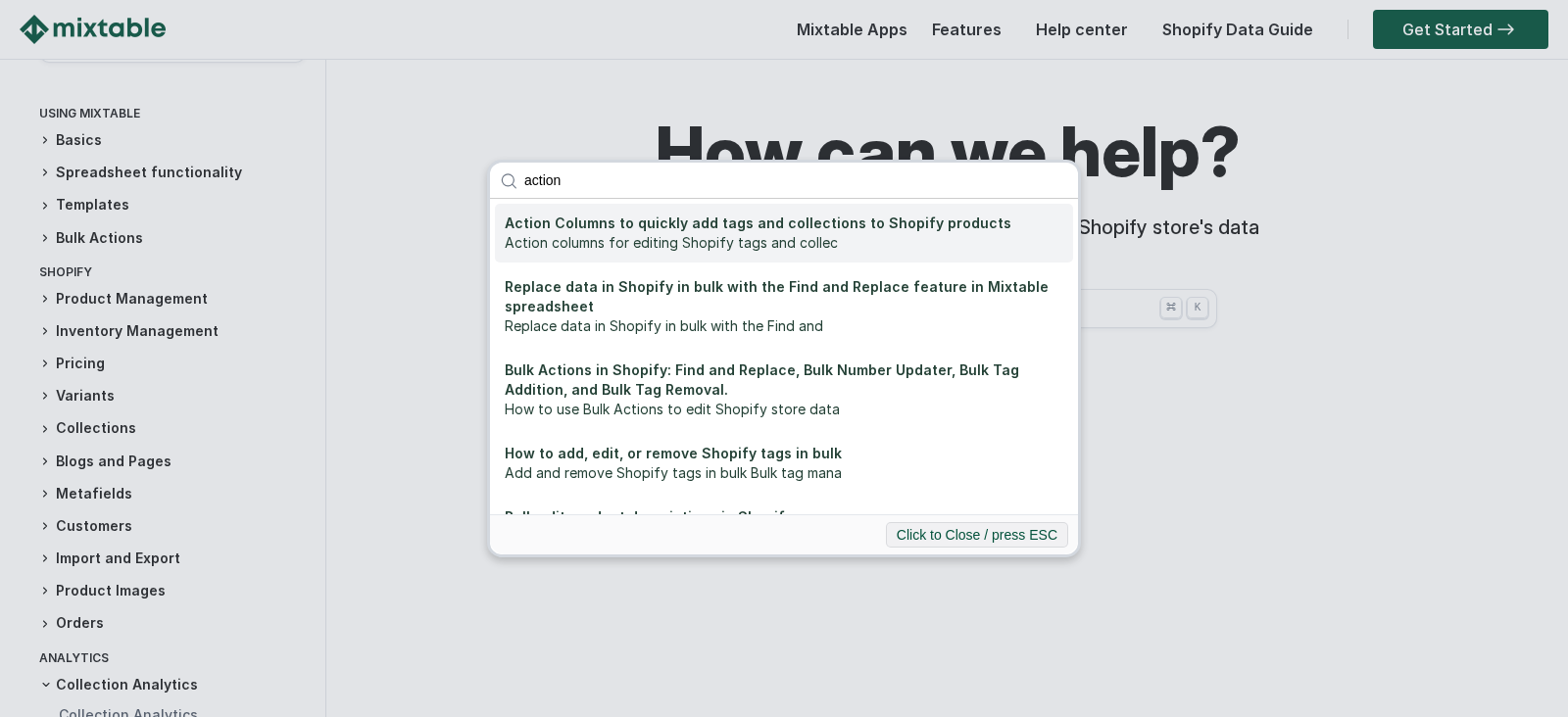 type on "action" 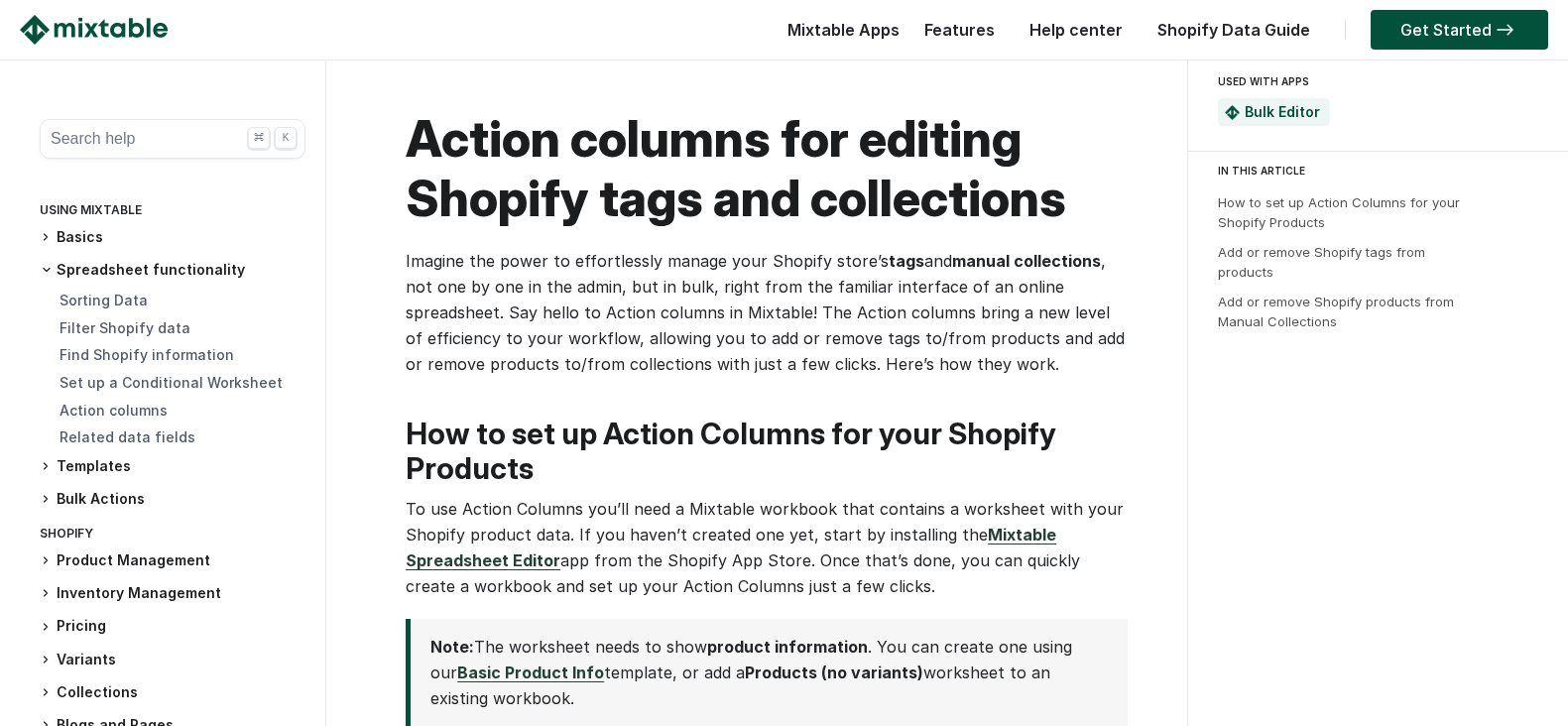 scroll, scrollTop: 0, scrollLeft: 0, axis: both 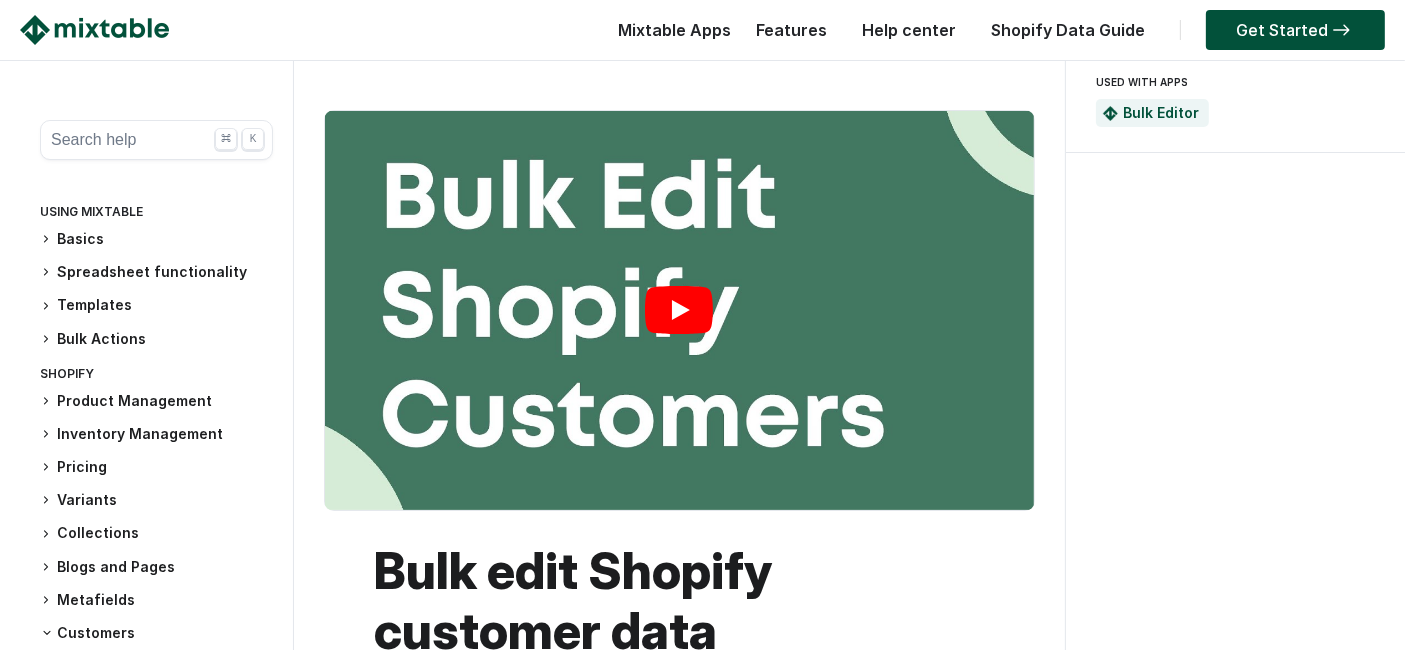 click on "Play" at bounding box center (679, 310) 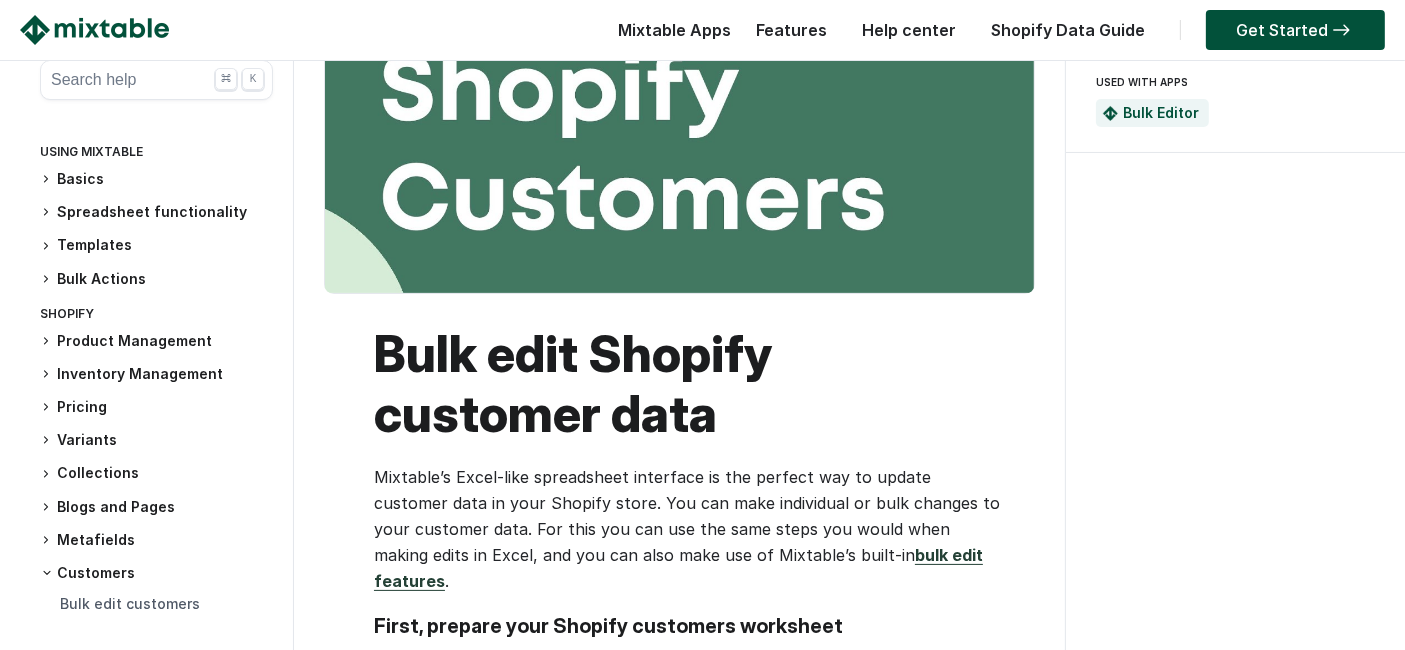 scroll, scrollTop: 222, scrollLeft: 0, axis: vertical 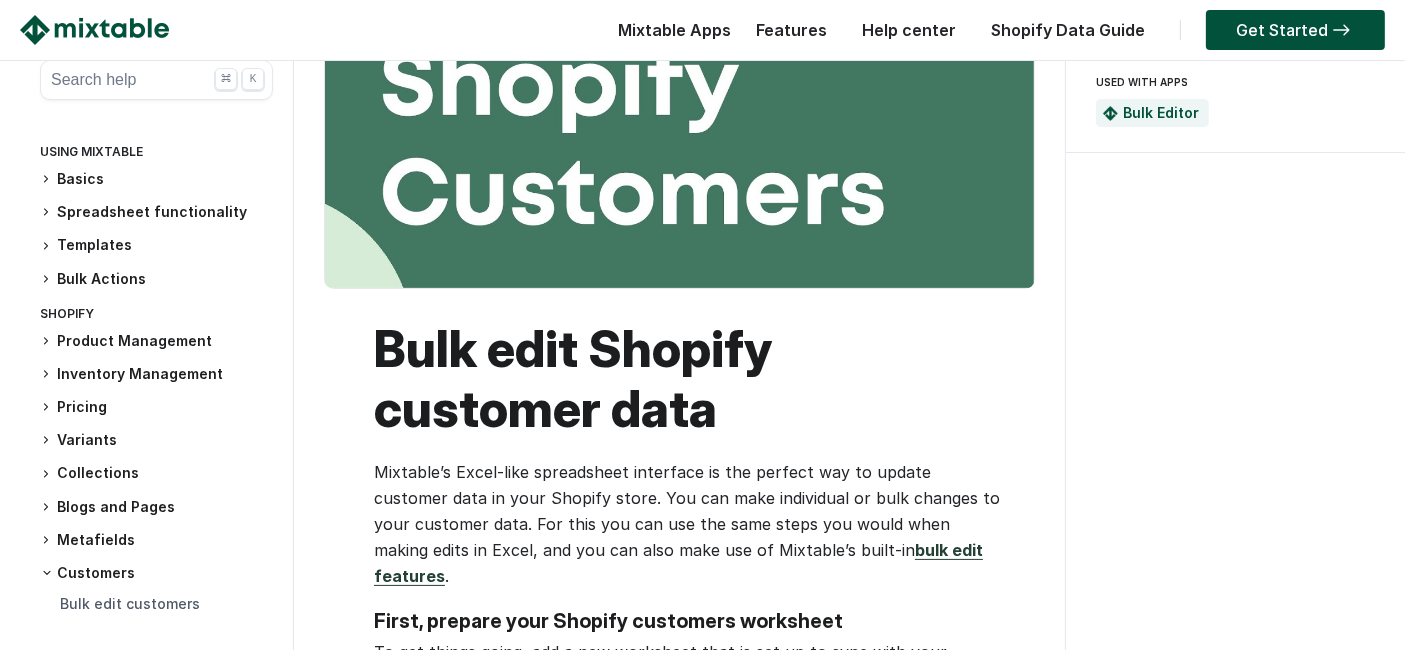 click on "Blogs and Pages" at bounding box center (156, 507) 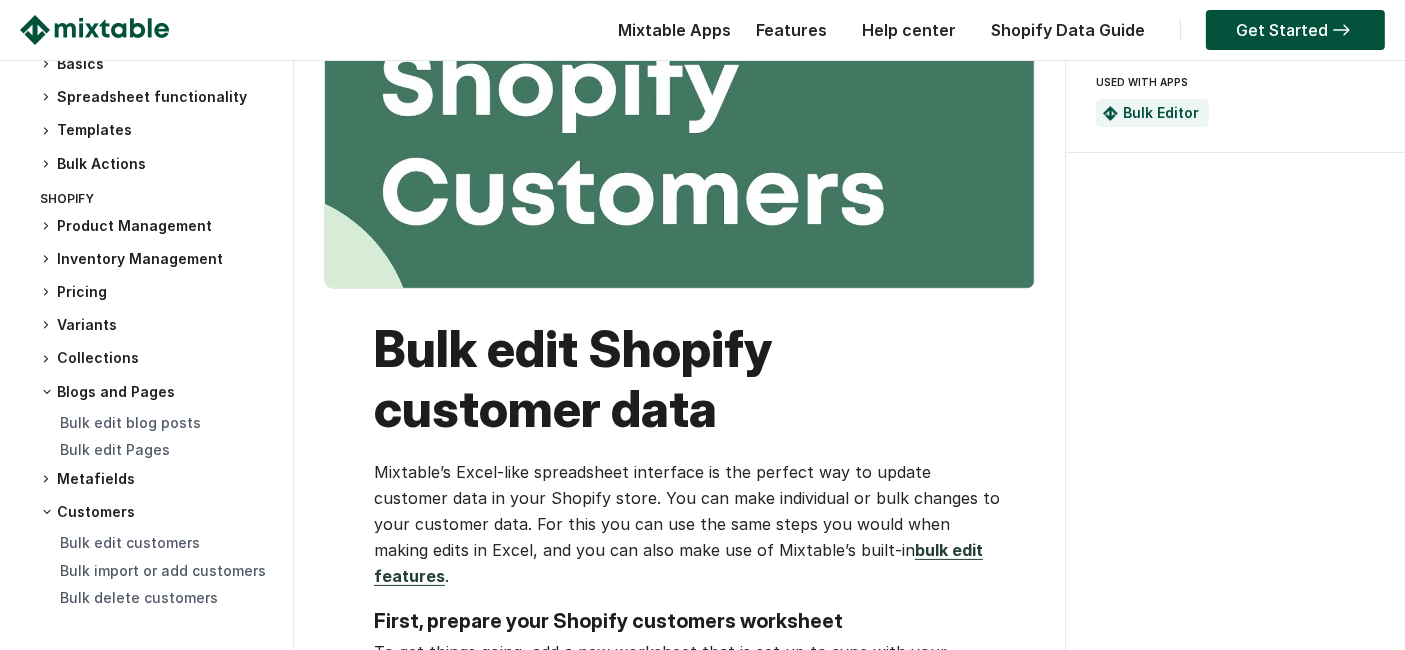 scroll, scrollTop: 222, scrollLeft: 0, axis: vertical 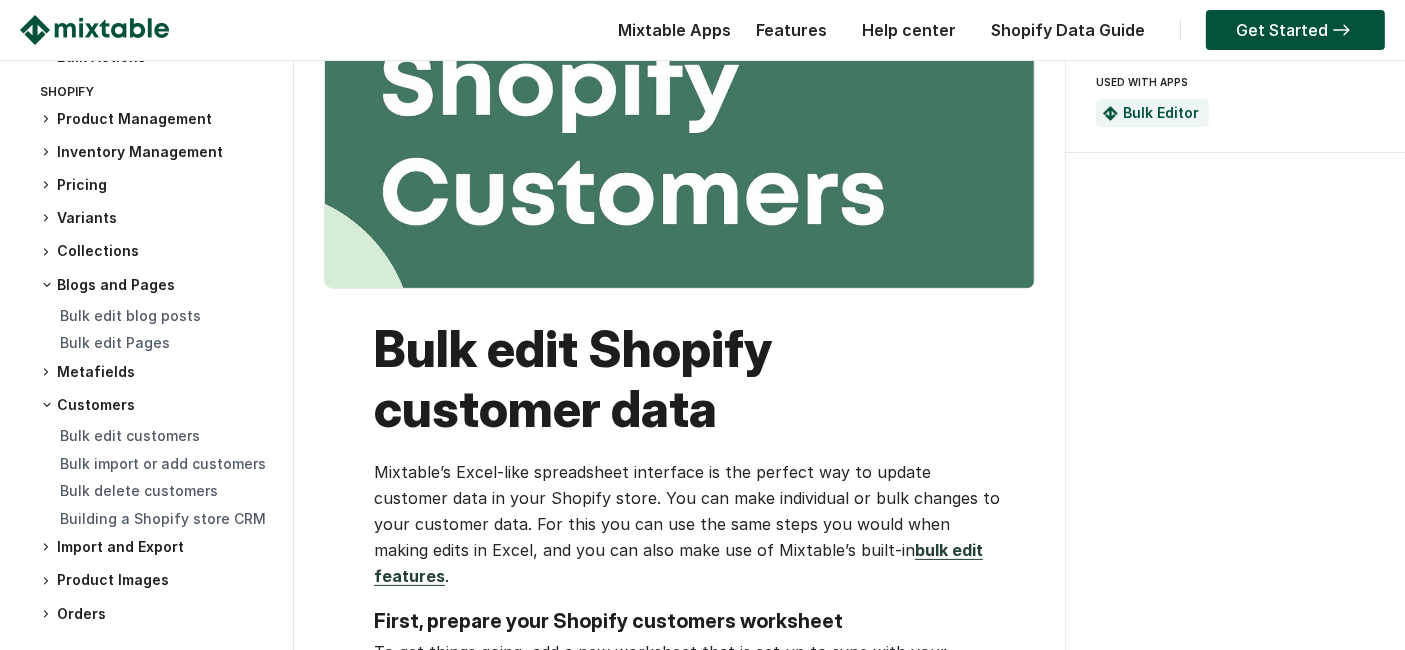 click on "Import and Export" at bounding box center (156, 547) 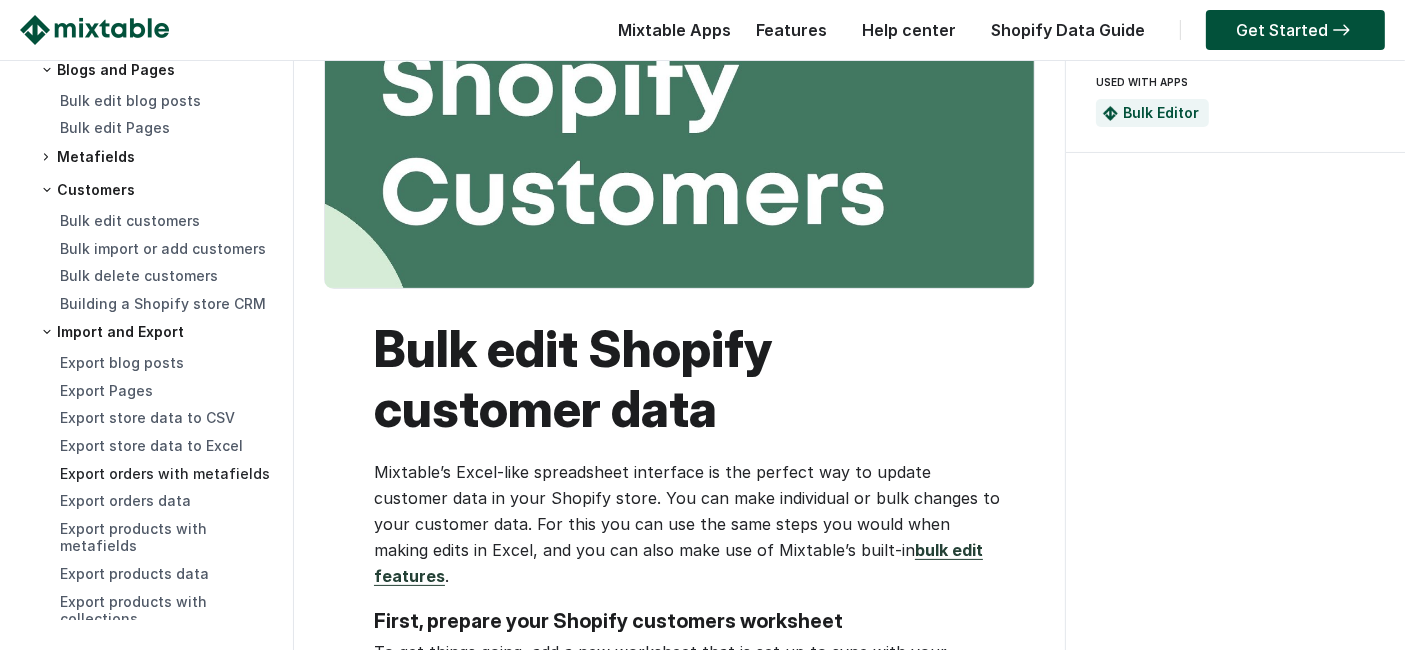 scroll, scrollTop: 444, scrollLeft: 0, axis: vertical 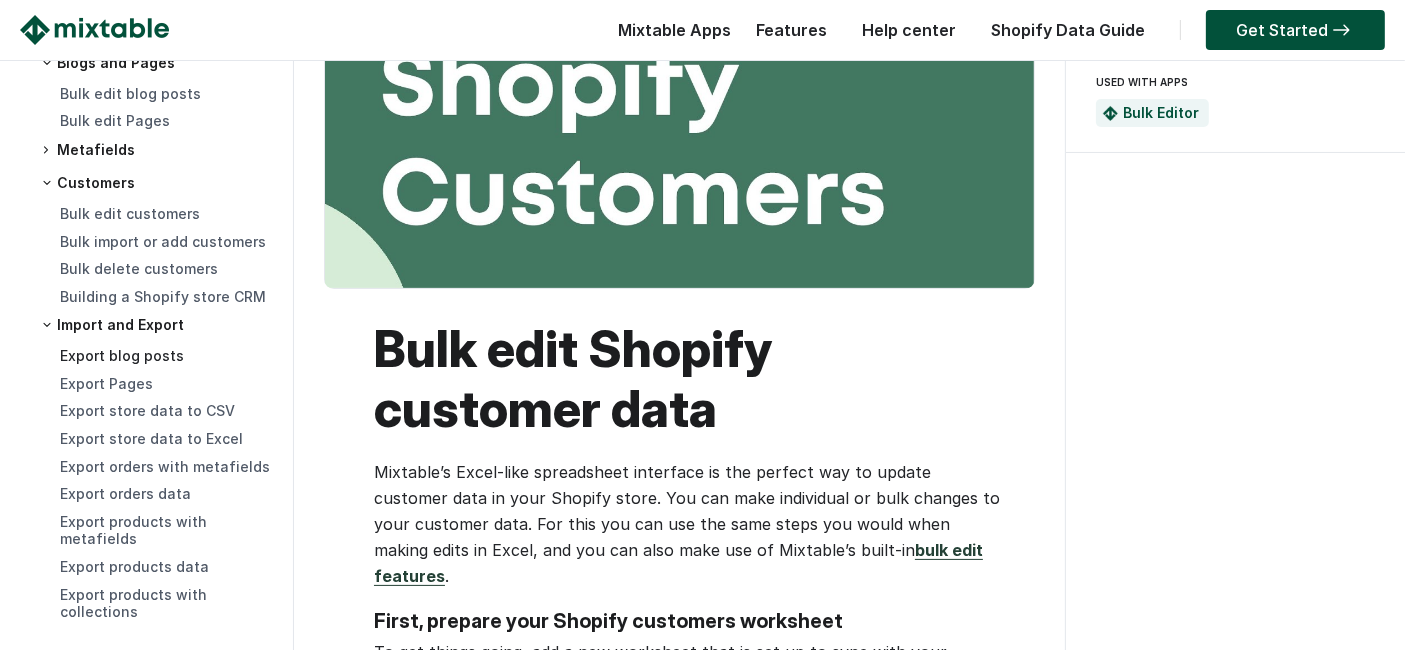 click on "Export blog posts" at bounding box center [122, 355] 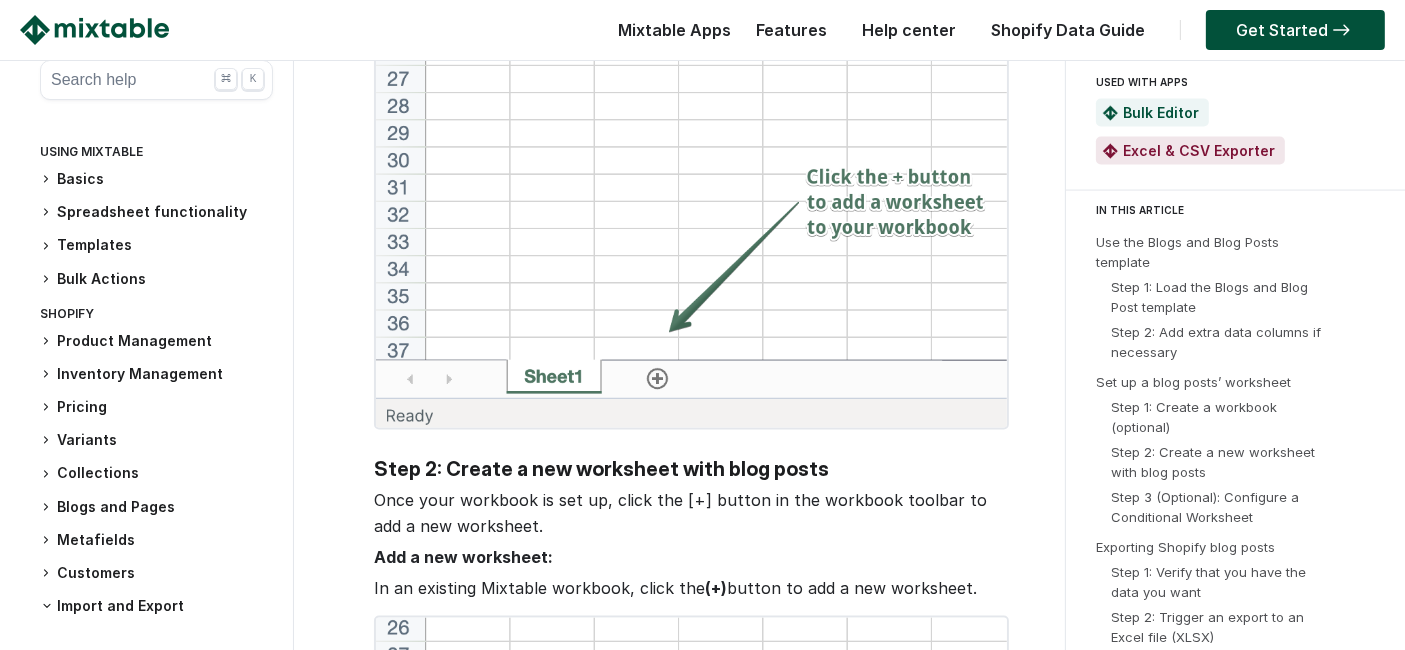 scroll, scrollTop: 3111, scrollLeft: 0, axis: vertical 